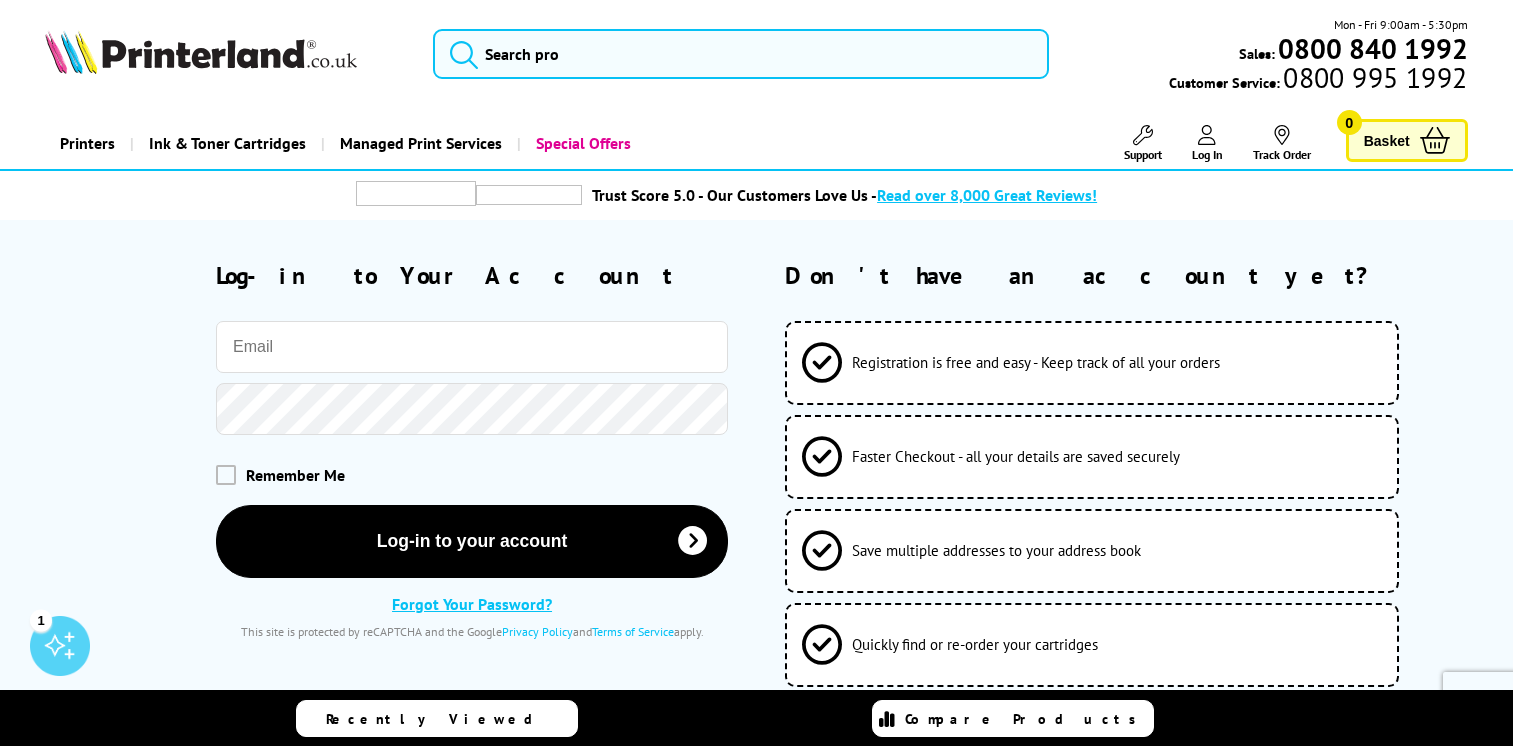 scroll, scrollTop: 0, scrollLeft: 0, axis: both 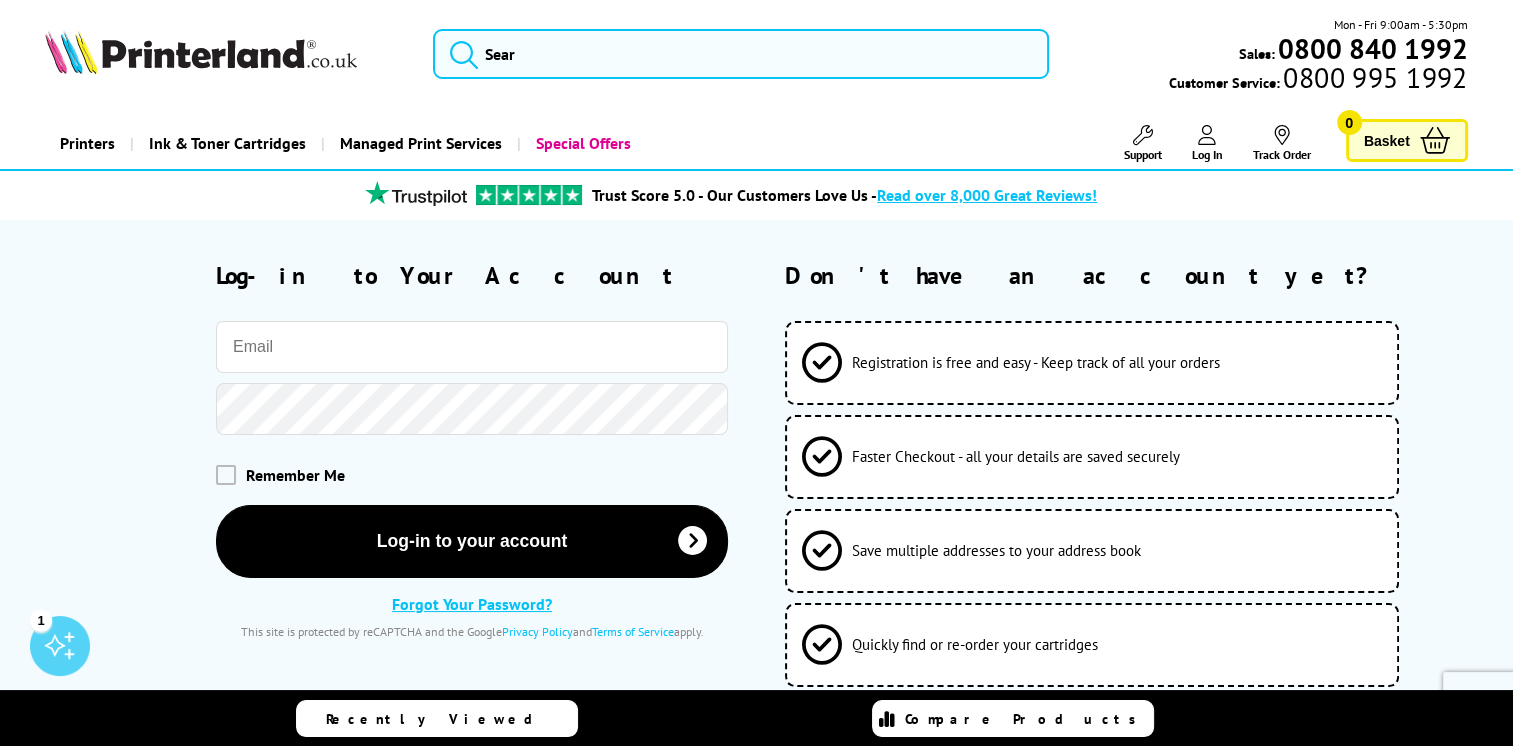 click on "Support" at bounding box center (1143, 154) 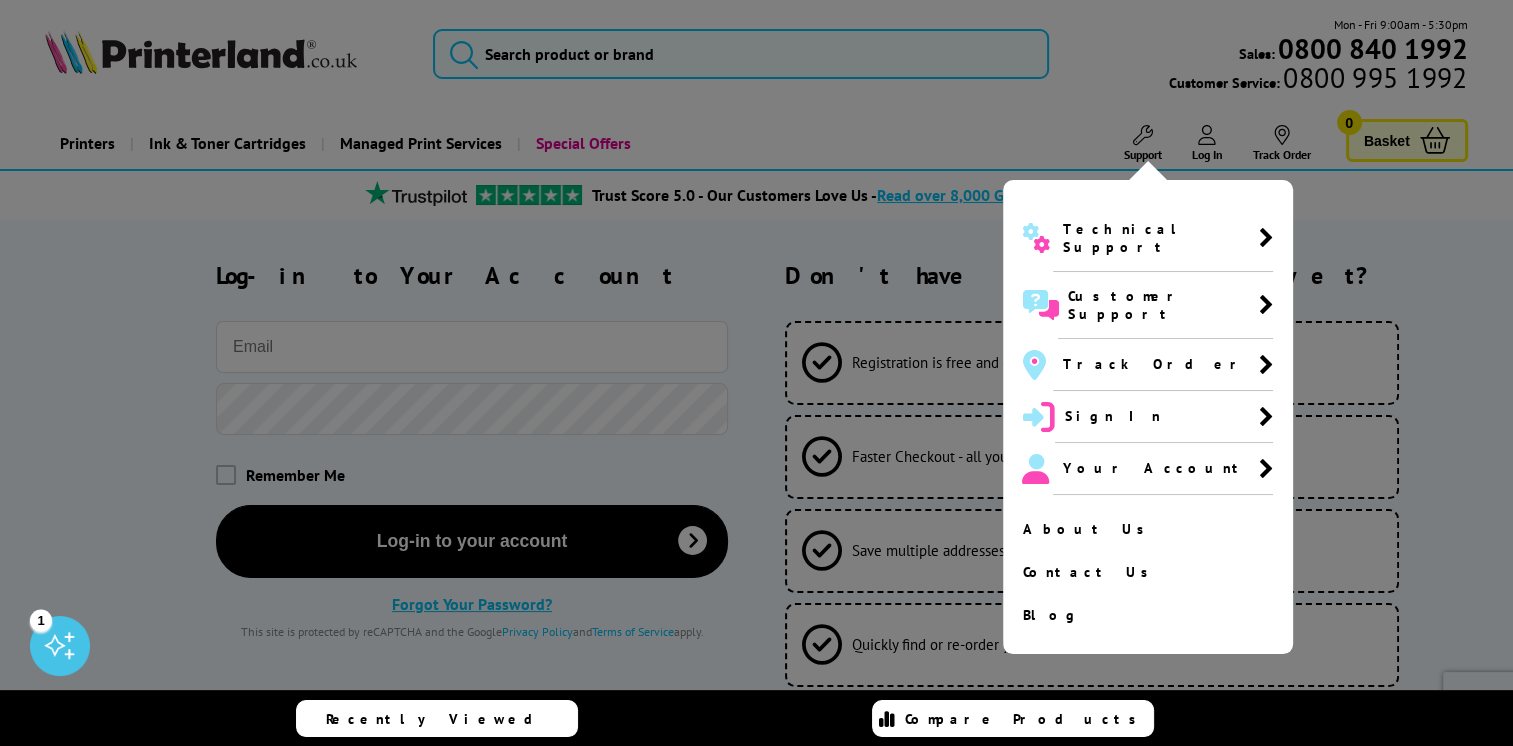 click at bounding box center [756, 373] 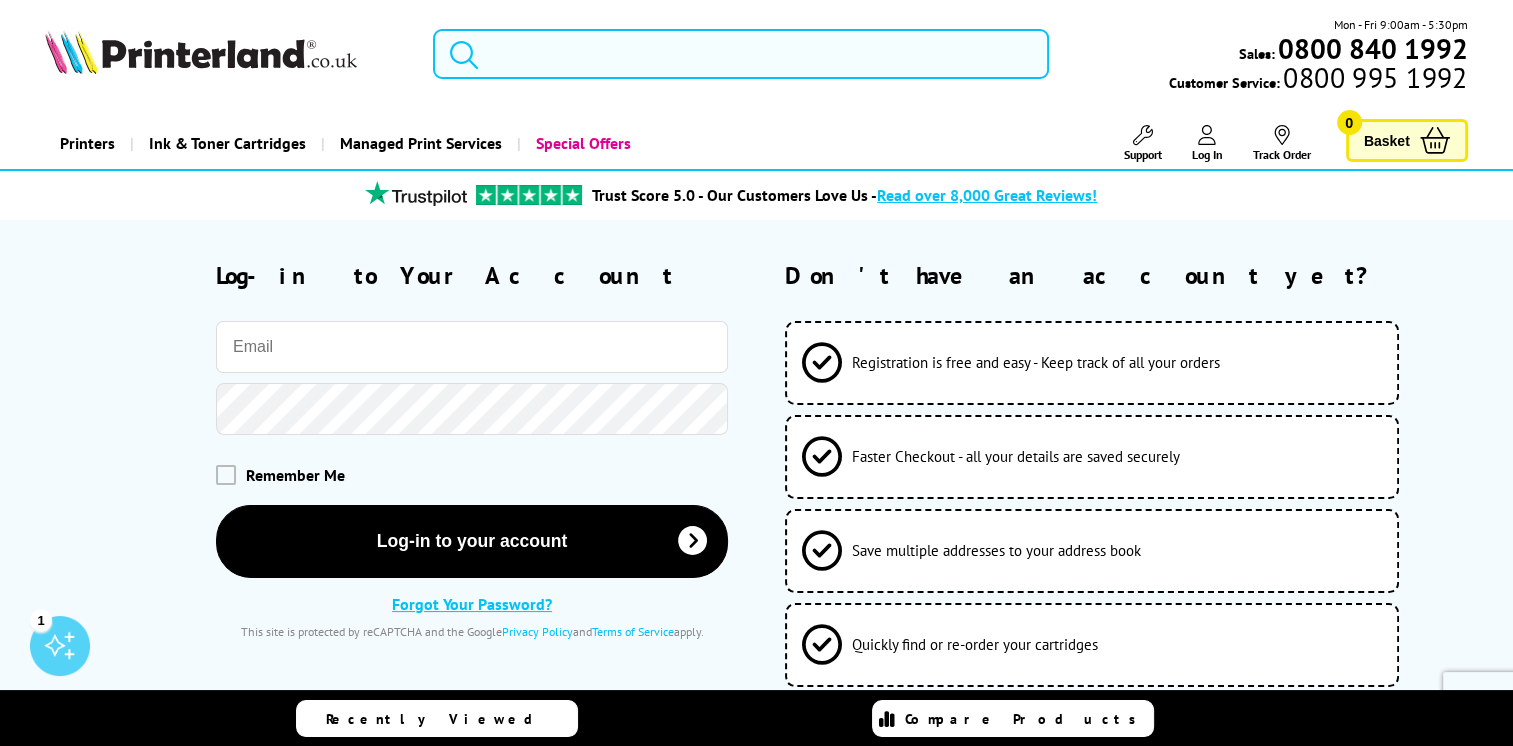 click at bounding box center (741, 54) 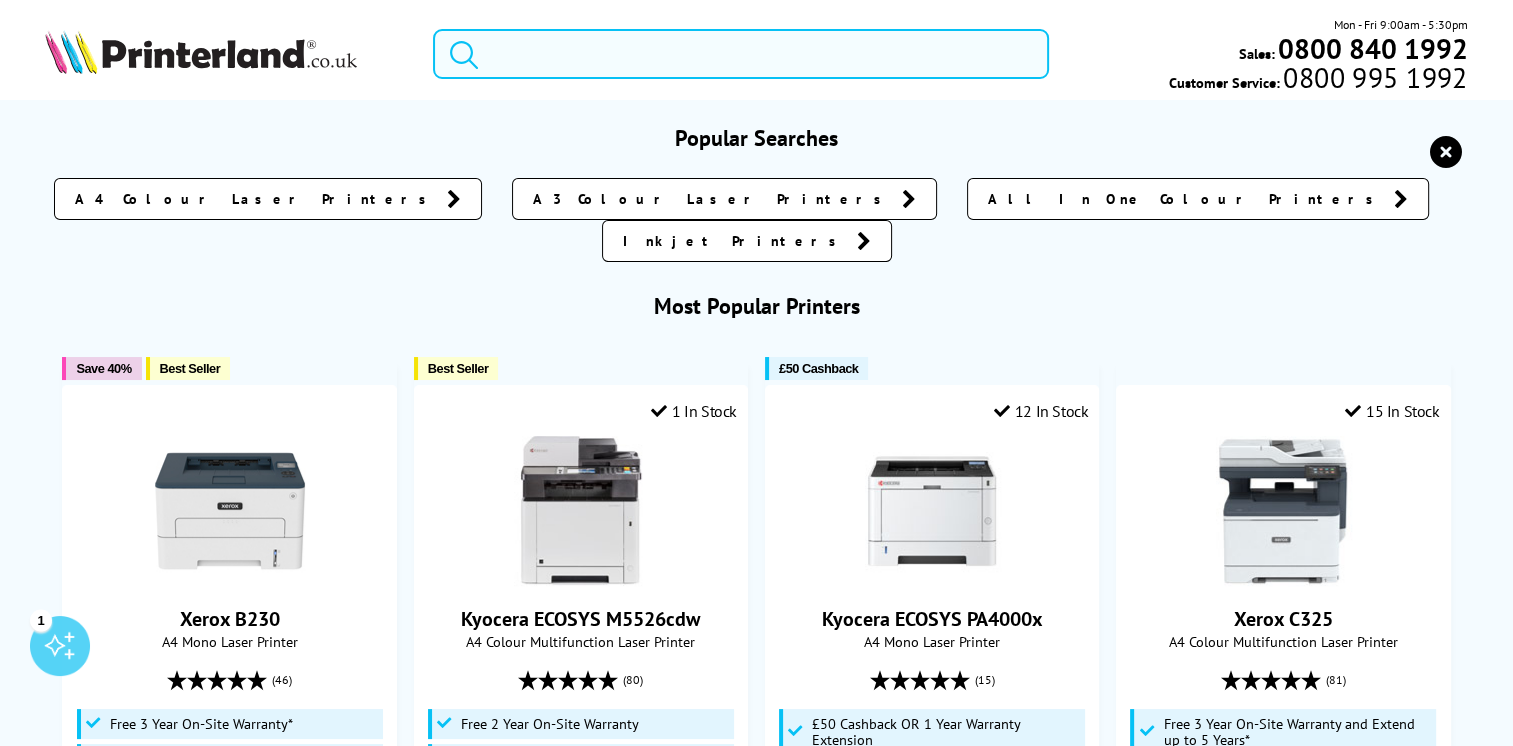 paste on "Xerox C235 Color MFP" 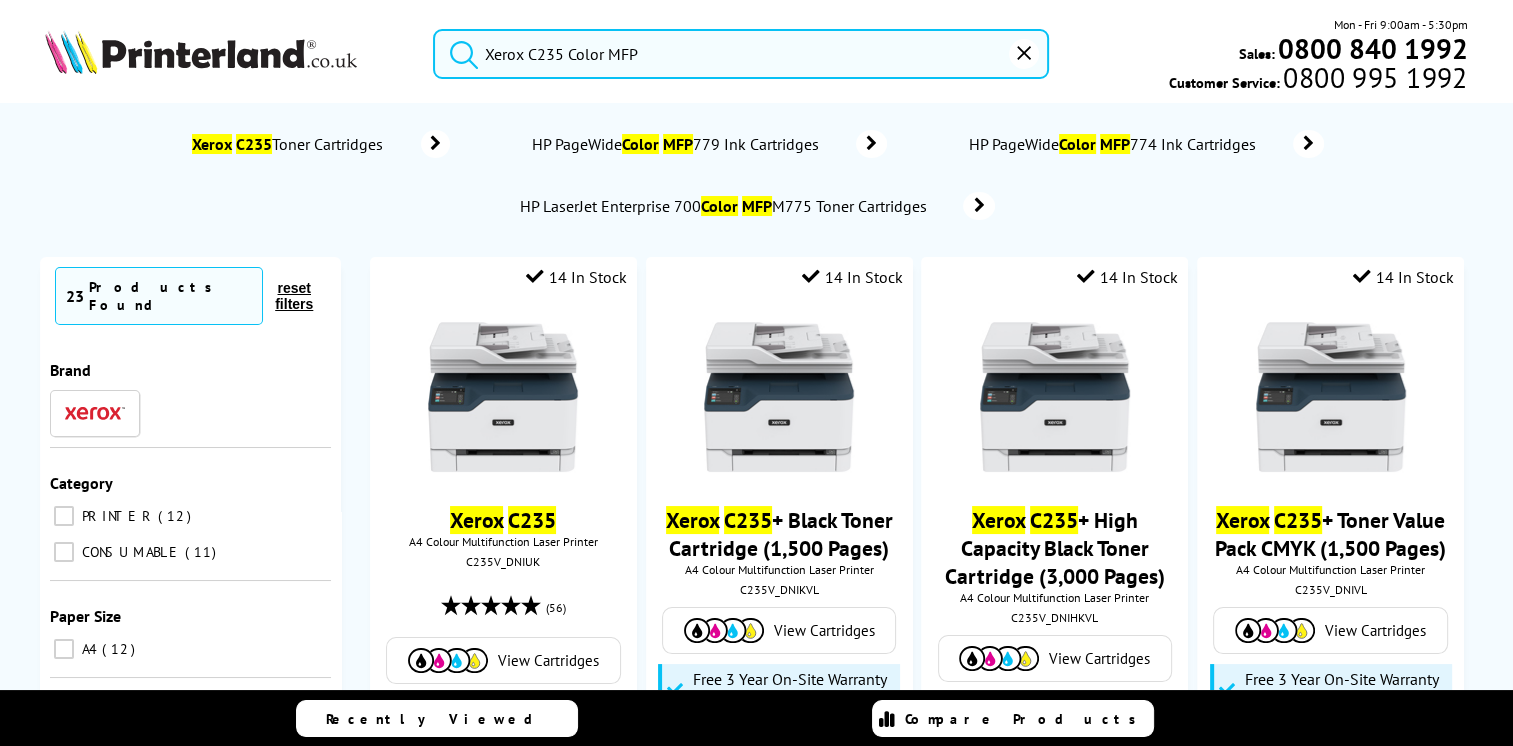 type on "Xerox C235 Color MFP" 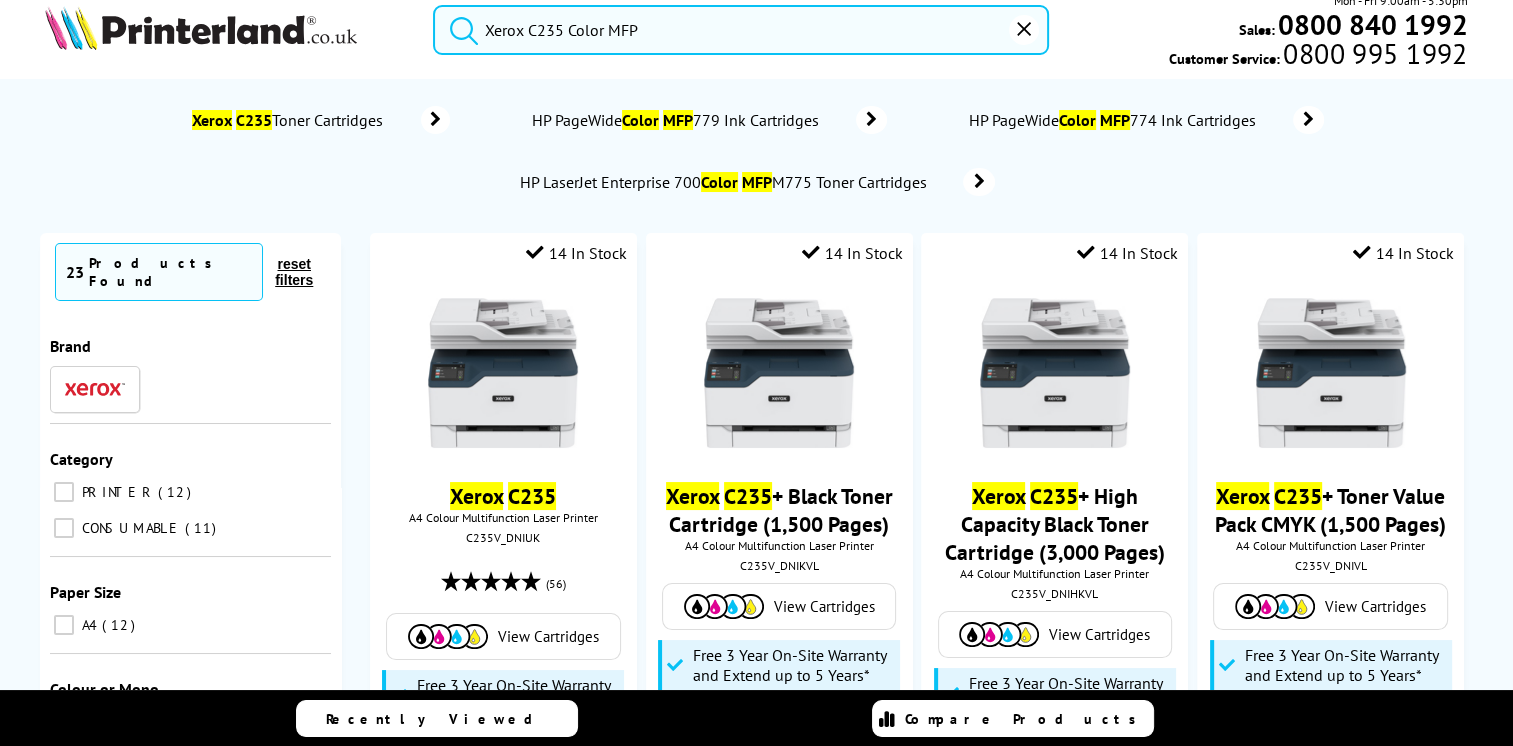 scroll, scrollTop: 0, scrollLeft: 0, axis: both 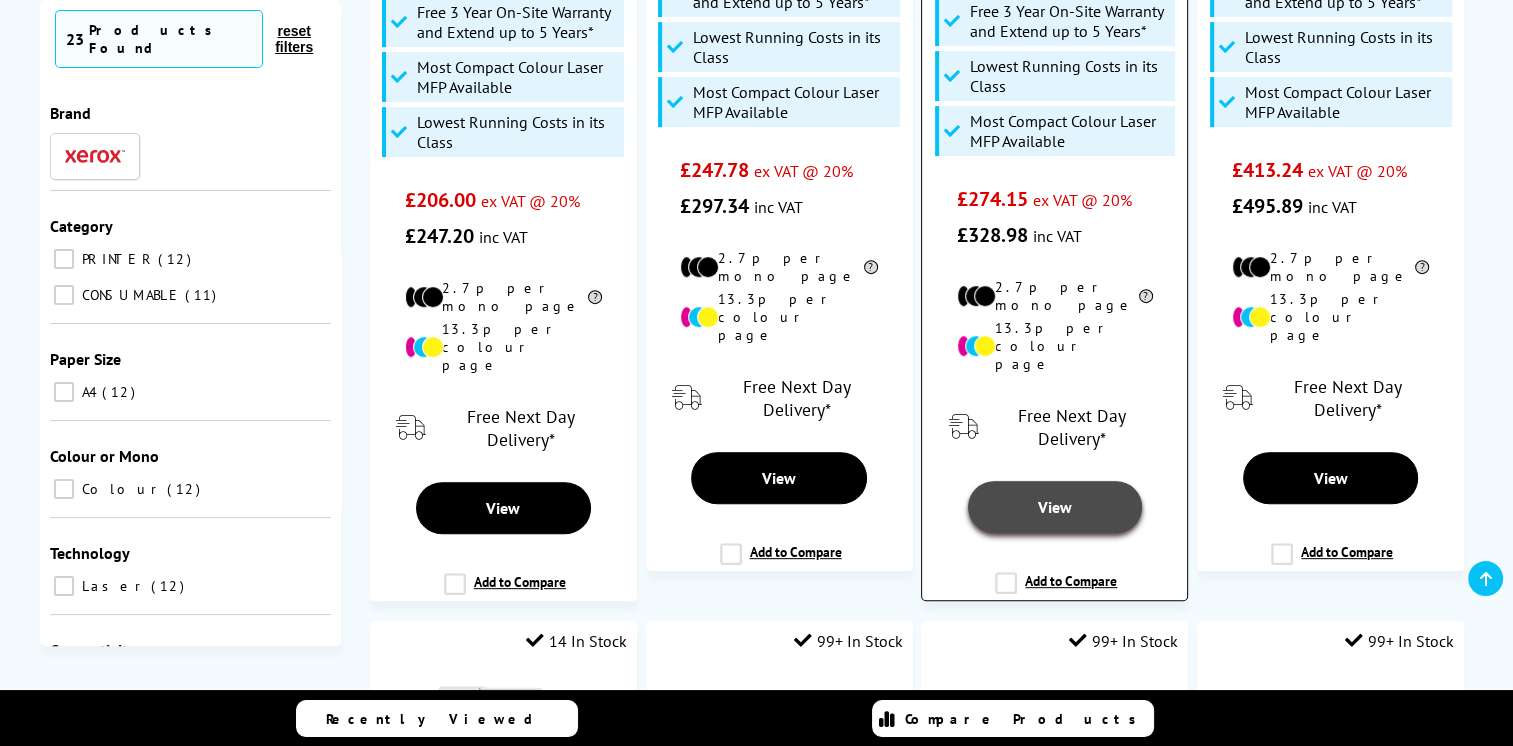 click on "View" at bounding box center [1055, 507] 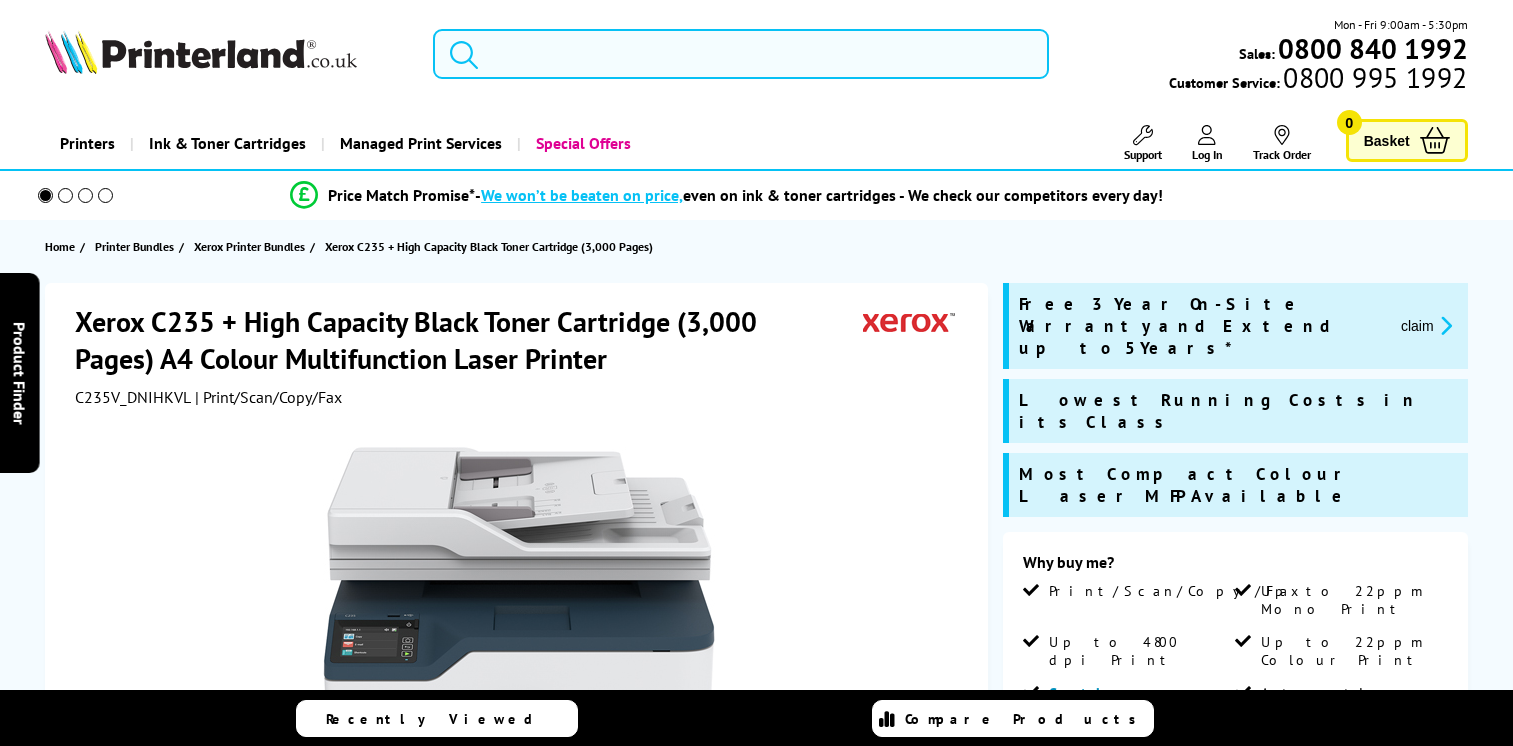 scroll, scrollTop: 0, scrollLeft: 0, axis: both 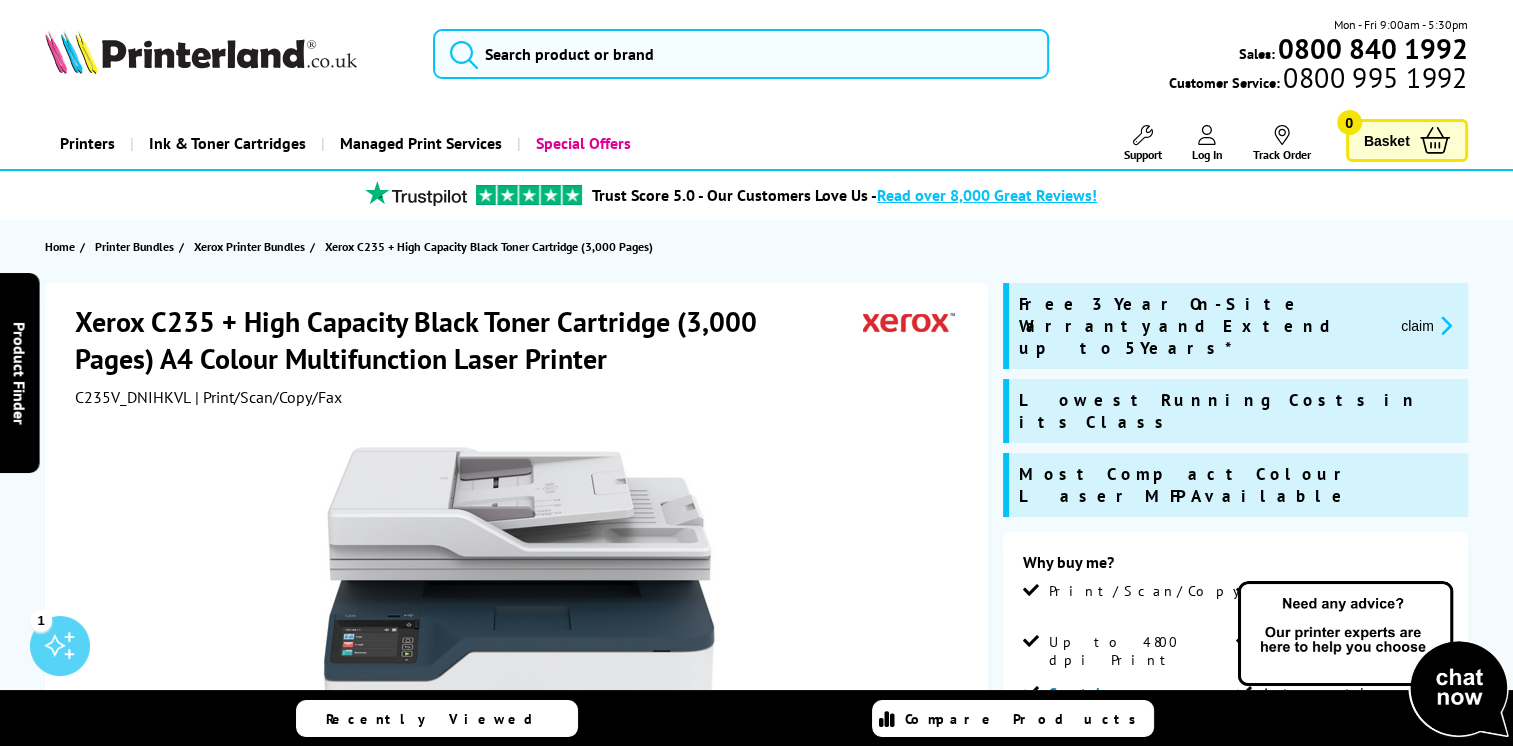 click at bounding box center [1373, 660] 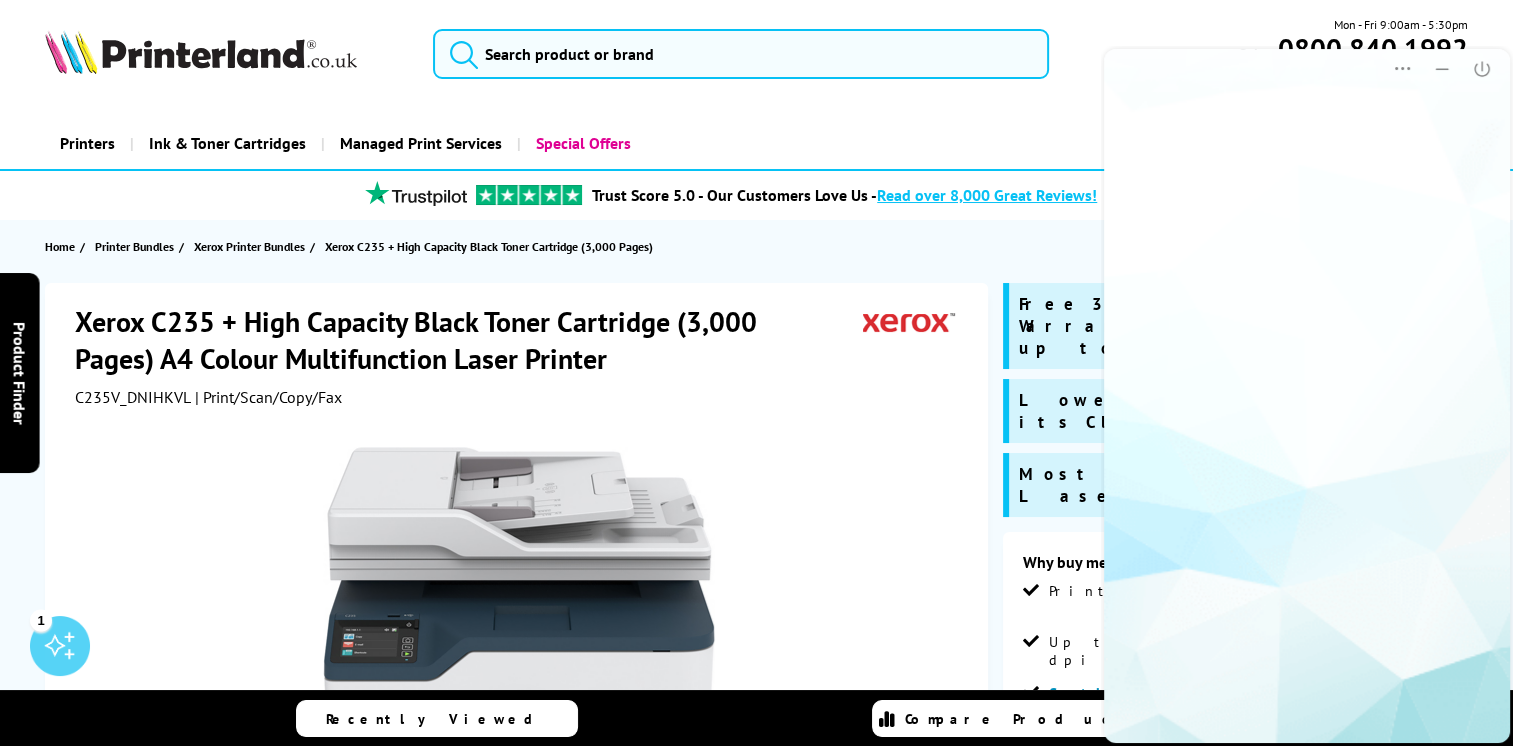 scroll, scrollTop: 0, scrollLeft: 0, axis: both 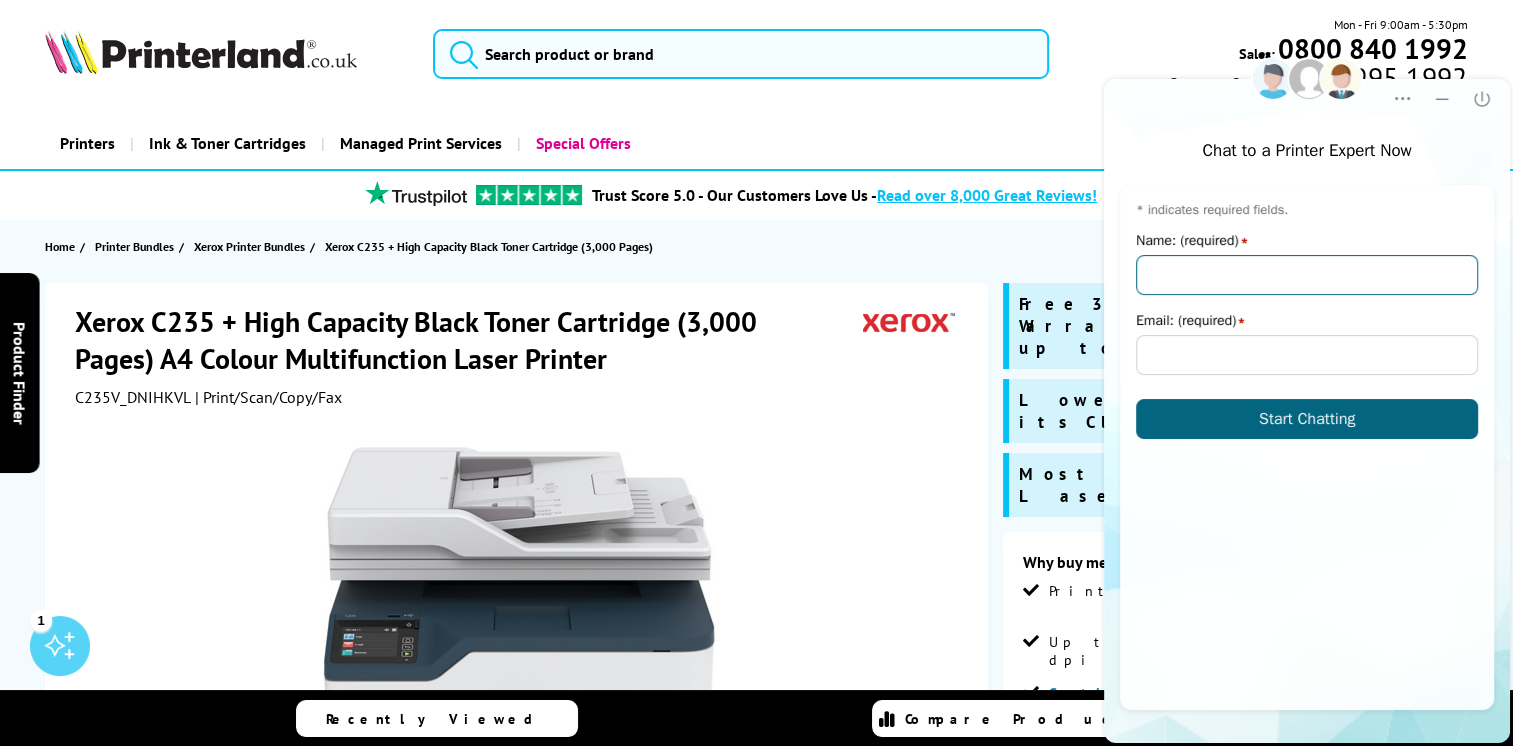 click on "Name: (required)" at bounding box center (1307, 275) 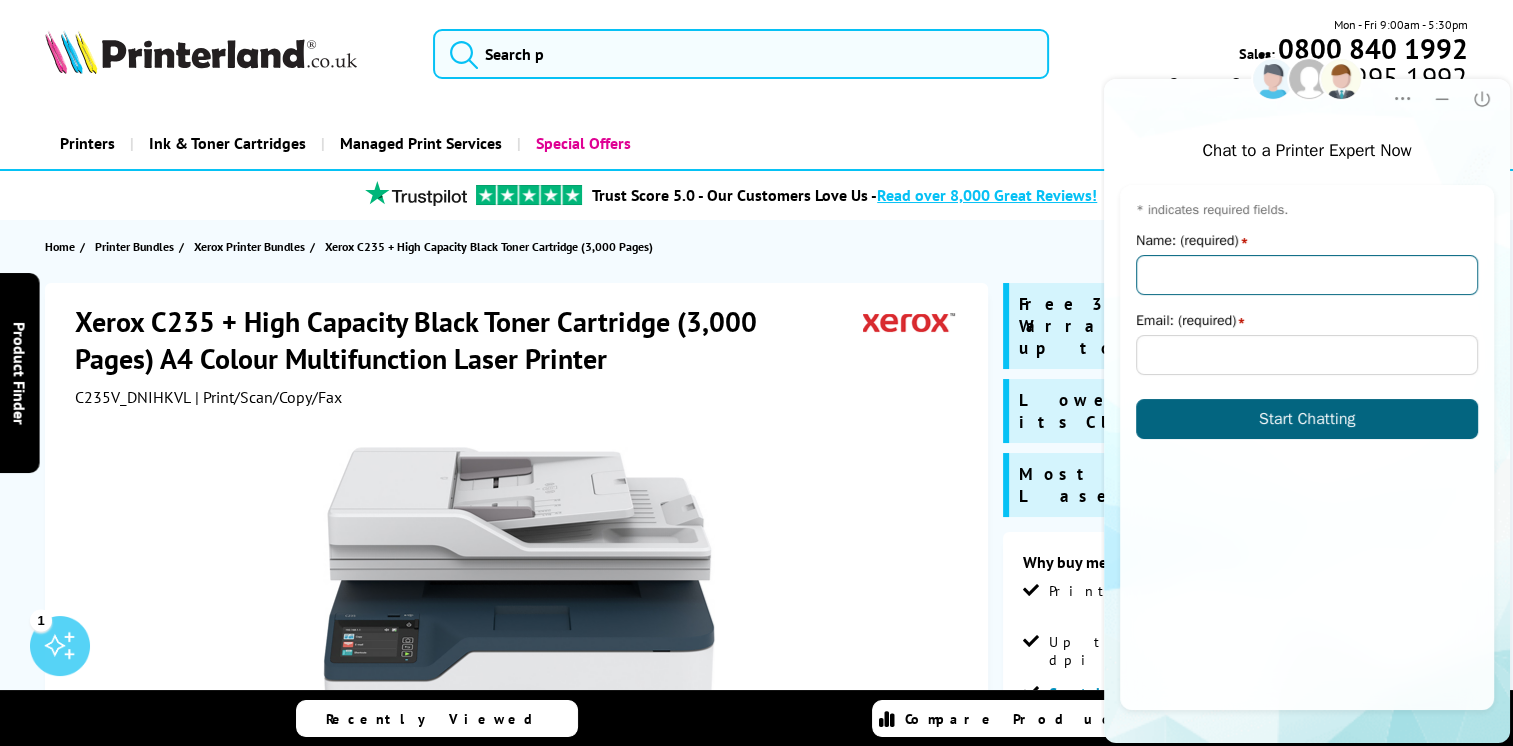 type on "[PERSON_NAME] [PERSON_NAME]" 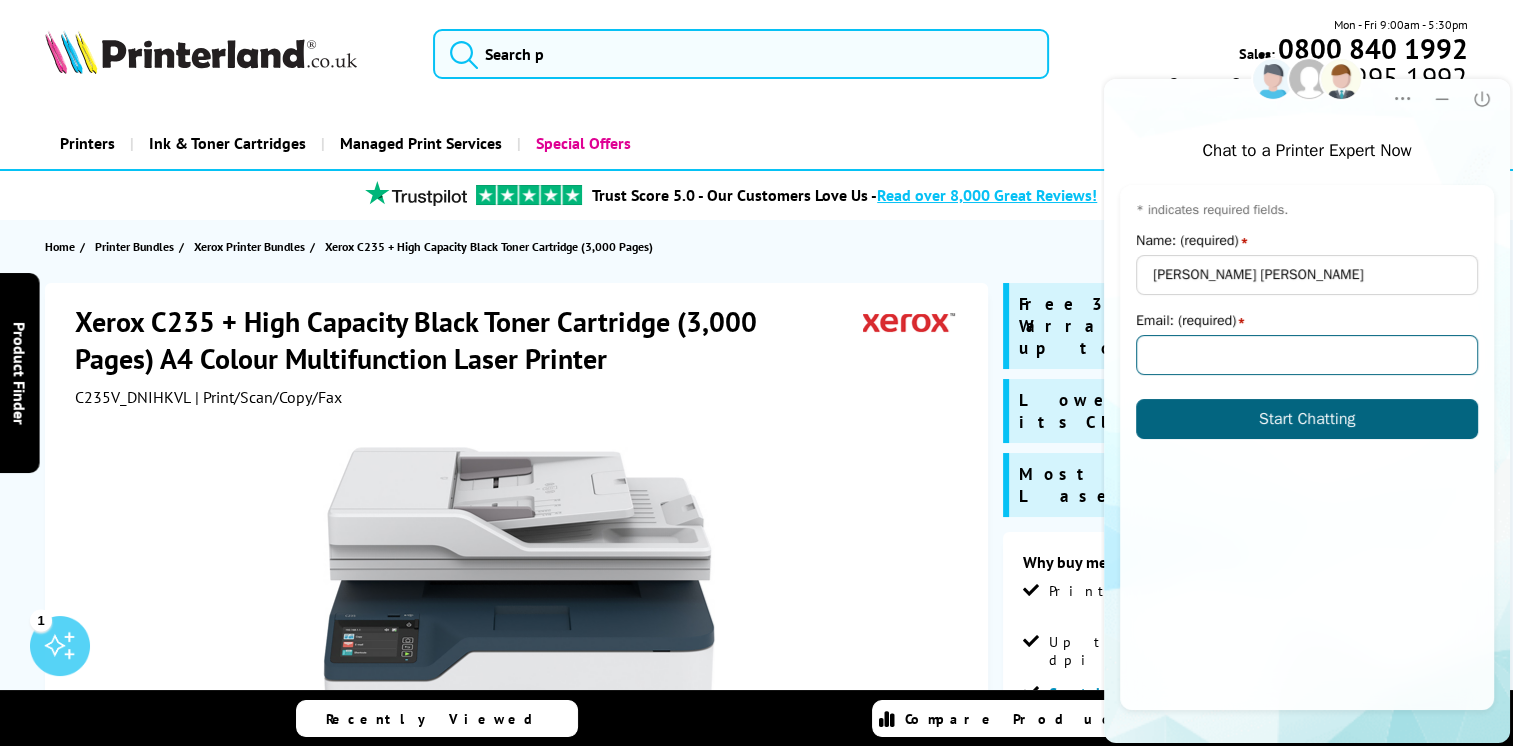 type on "[EMAIL_ADDRESS][DOMAIN_NAME]" 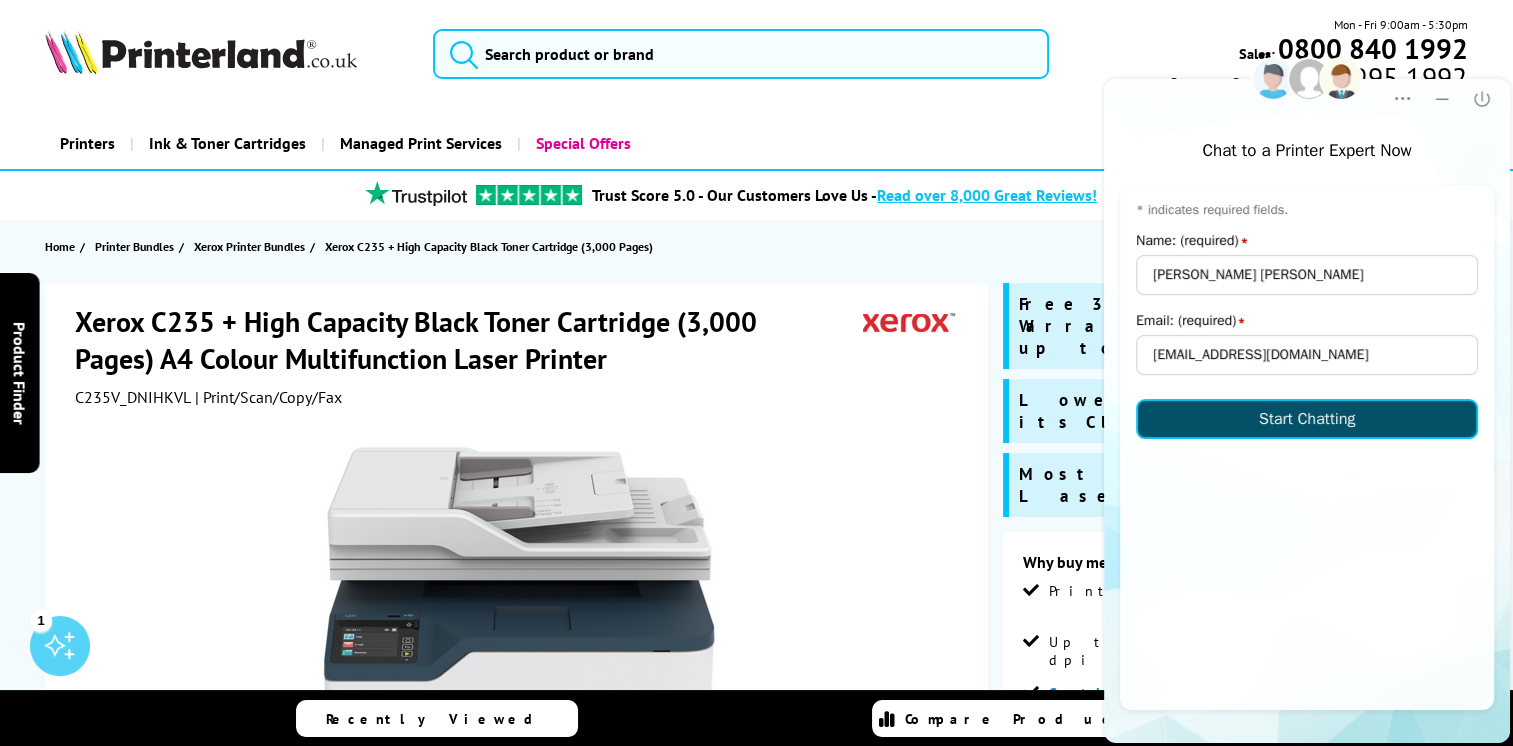click on "Start Chatting" at bounding box center (1307, 419) 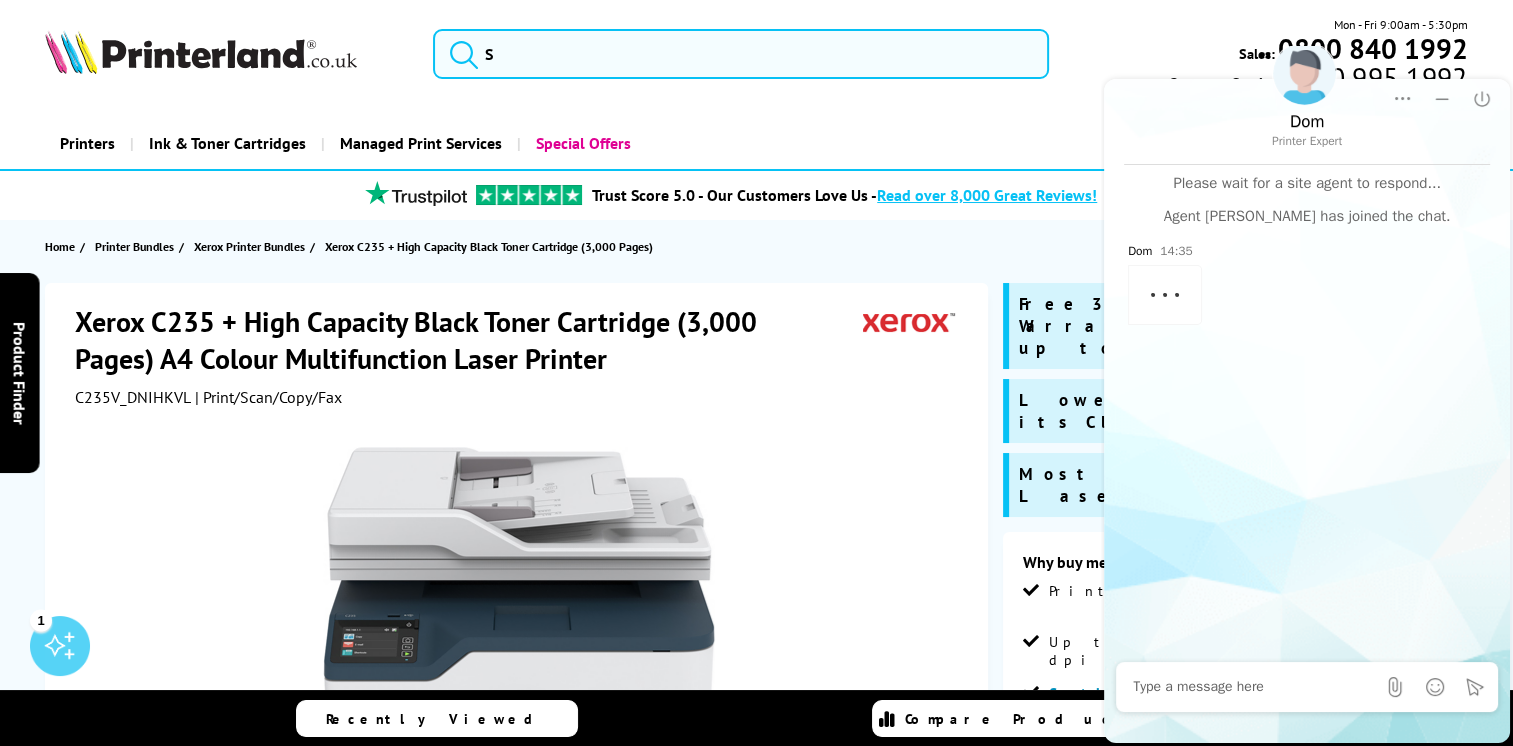 click at bounding box center (1254, 687) 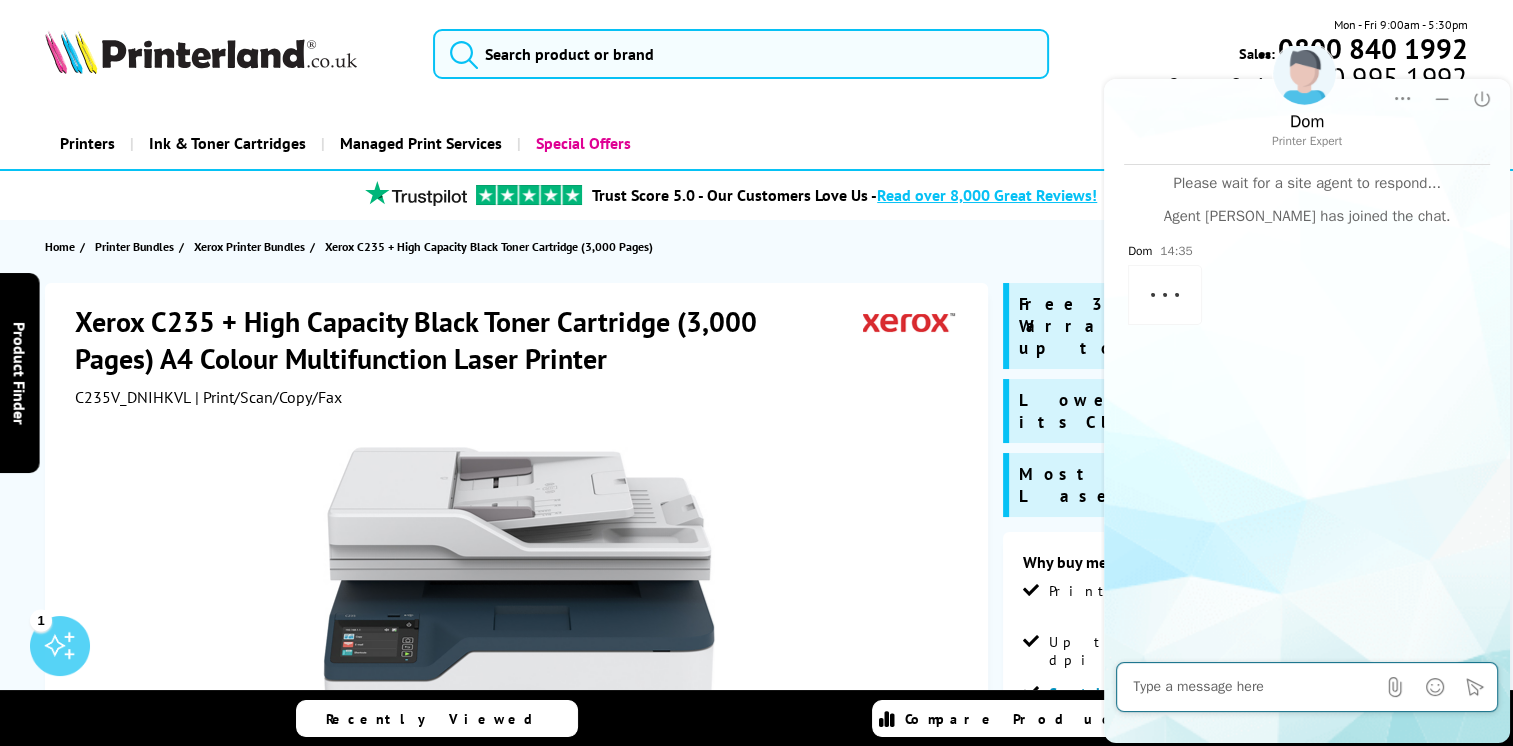 click at bounding box center [1254, 687] 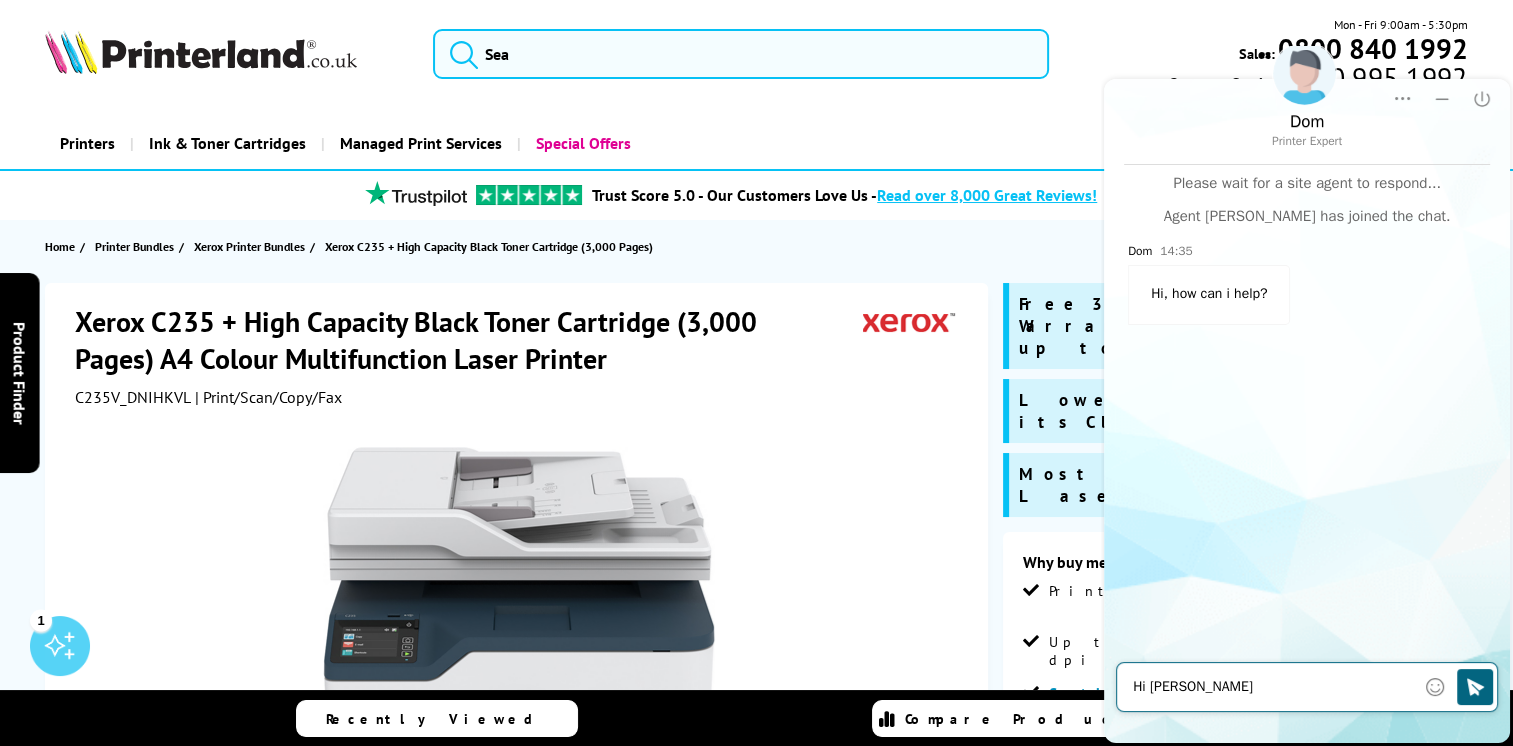type on "Hi [PERSON_NAME]," 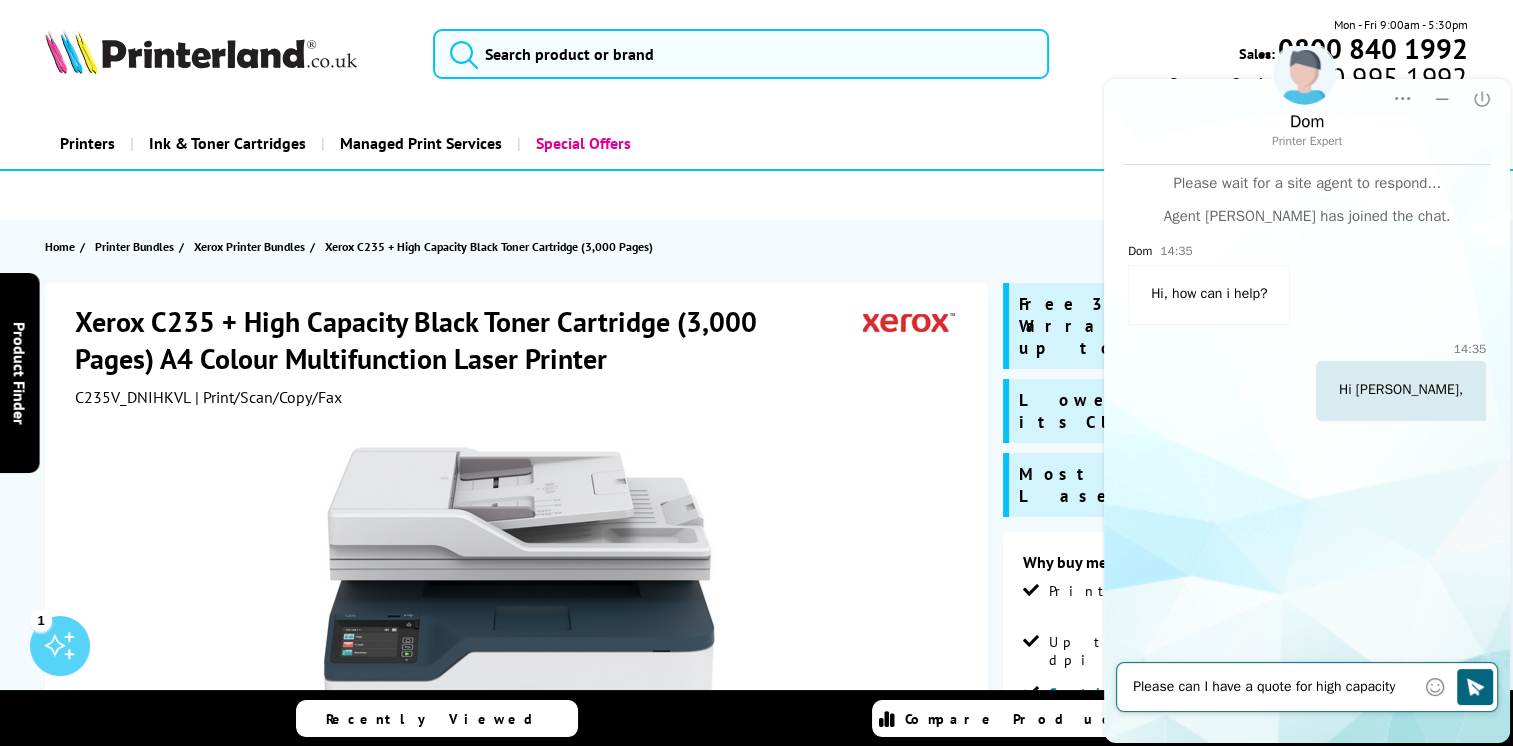 paste on "Xerox C235 Color MFP" 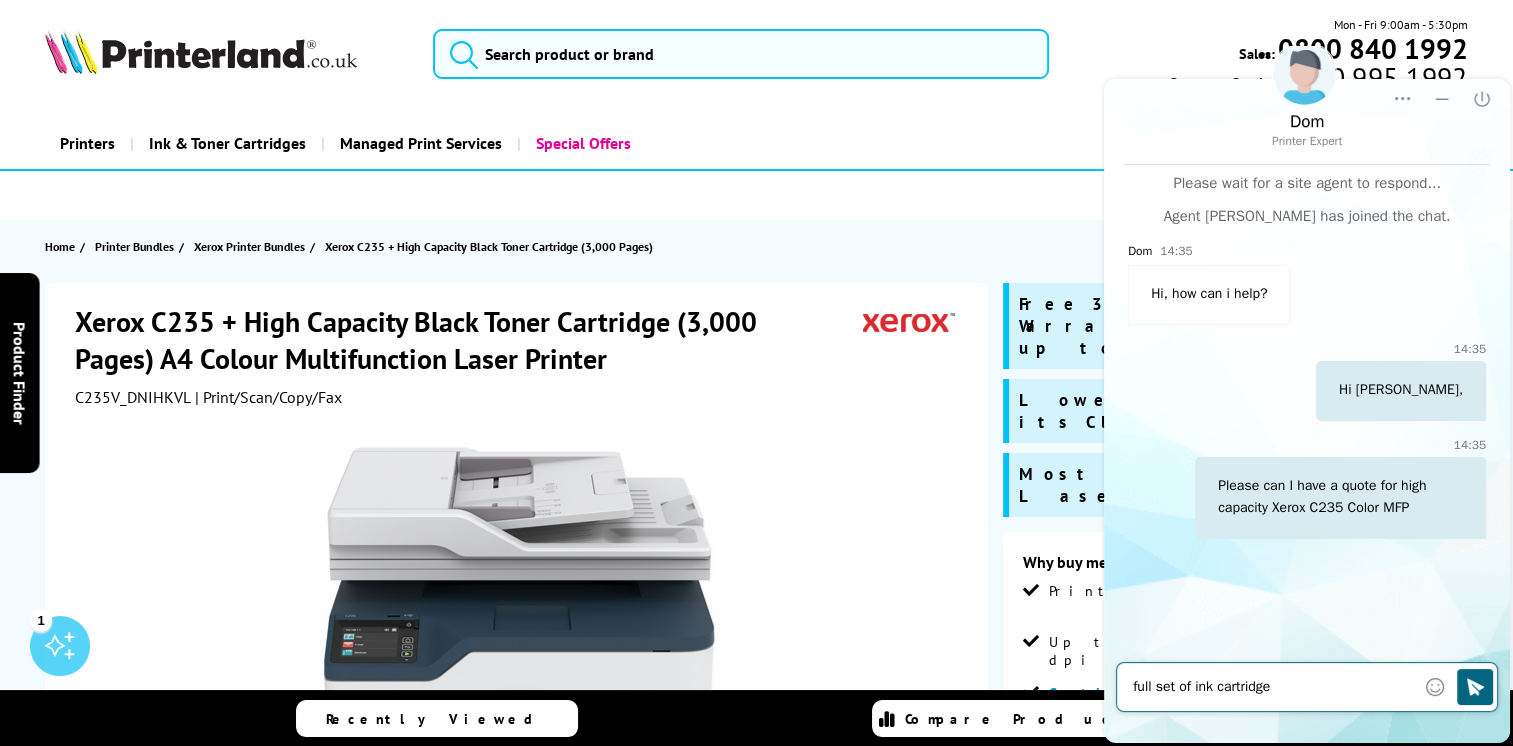 type on "full set of ink cartridges" 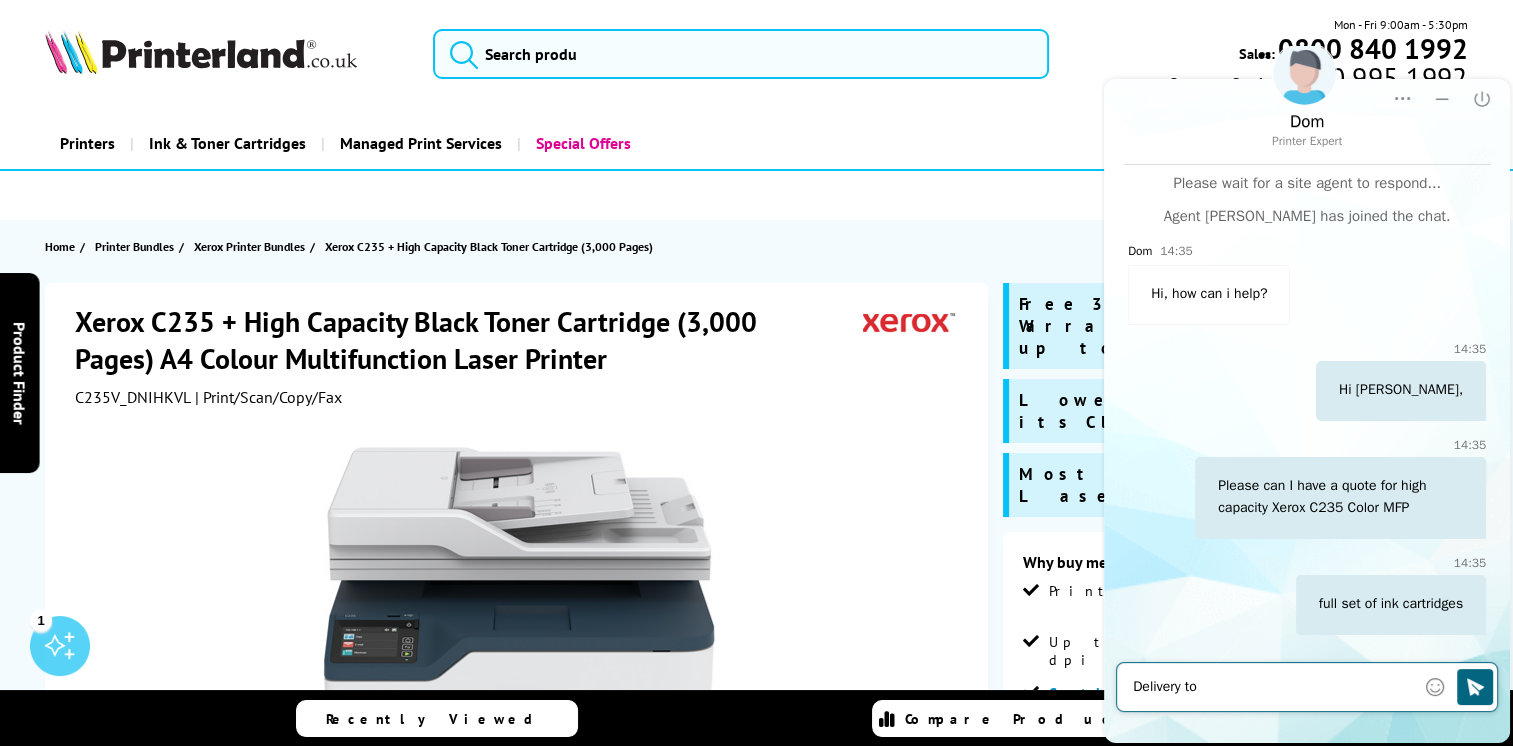 paste on "[STREET_ADDRESS][PERSON_NAME]" 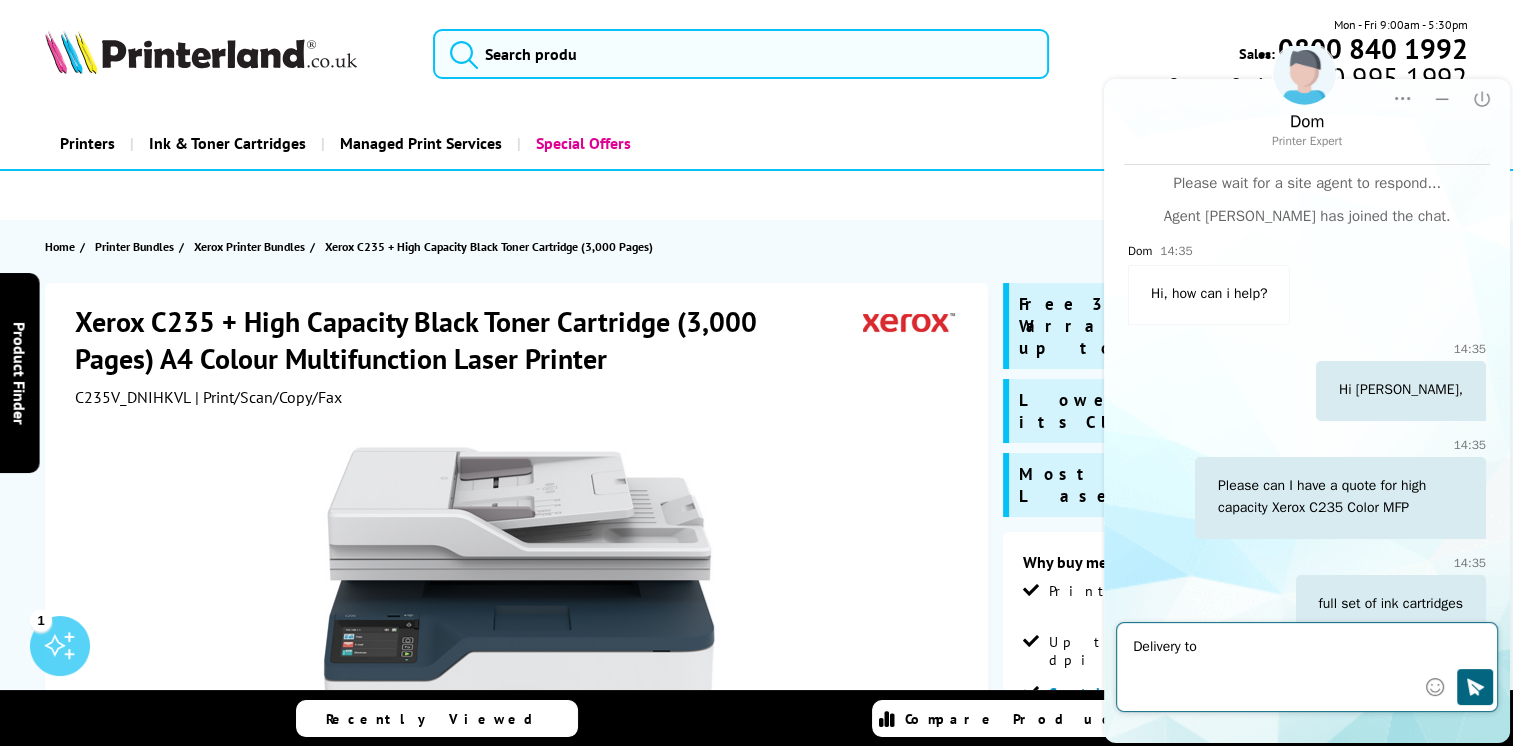 type on "Delivery to [GEOGRAPHIC_DATA][STREET_ADDRESS][PERSON_NAME]" 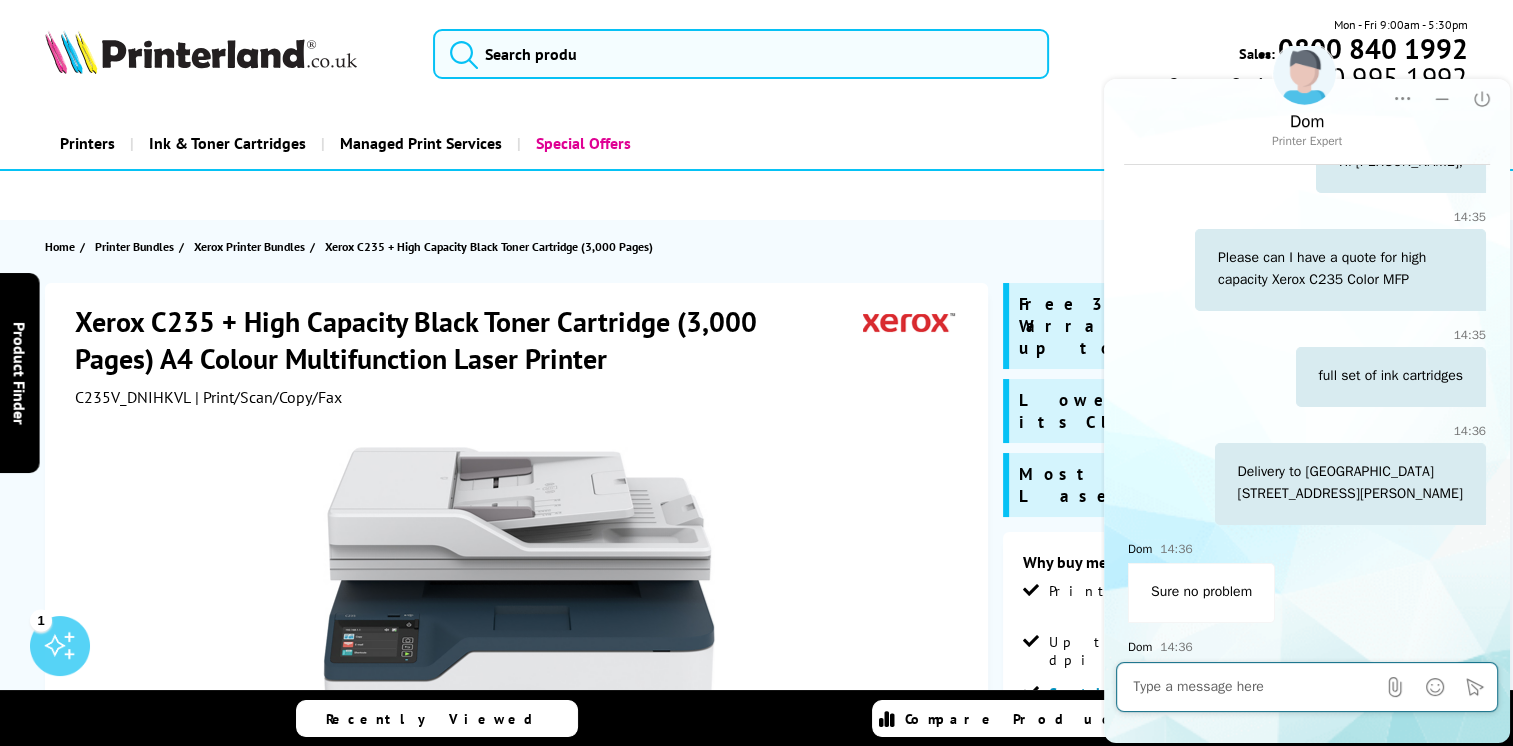 scroll, scrollTop: 325, scrollLeft: 0, axis: vertical 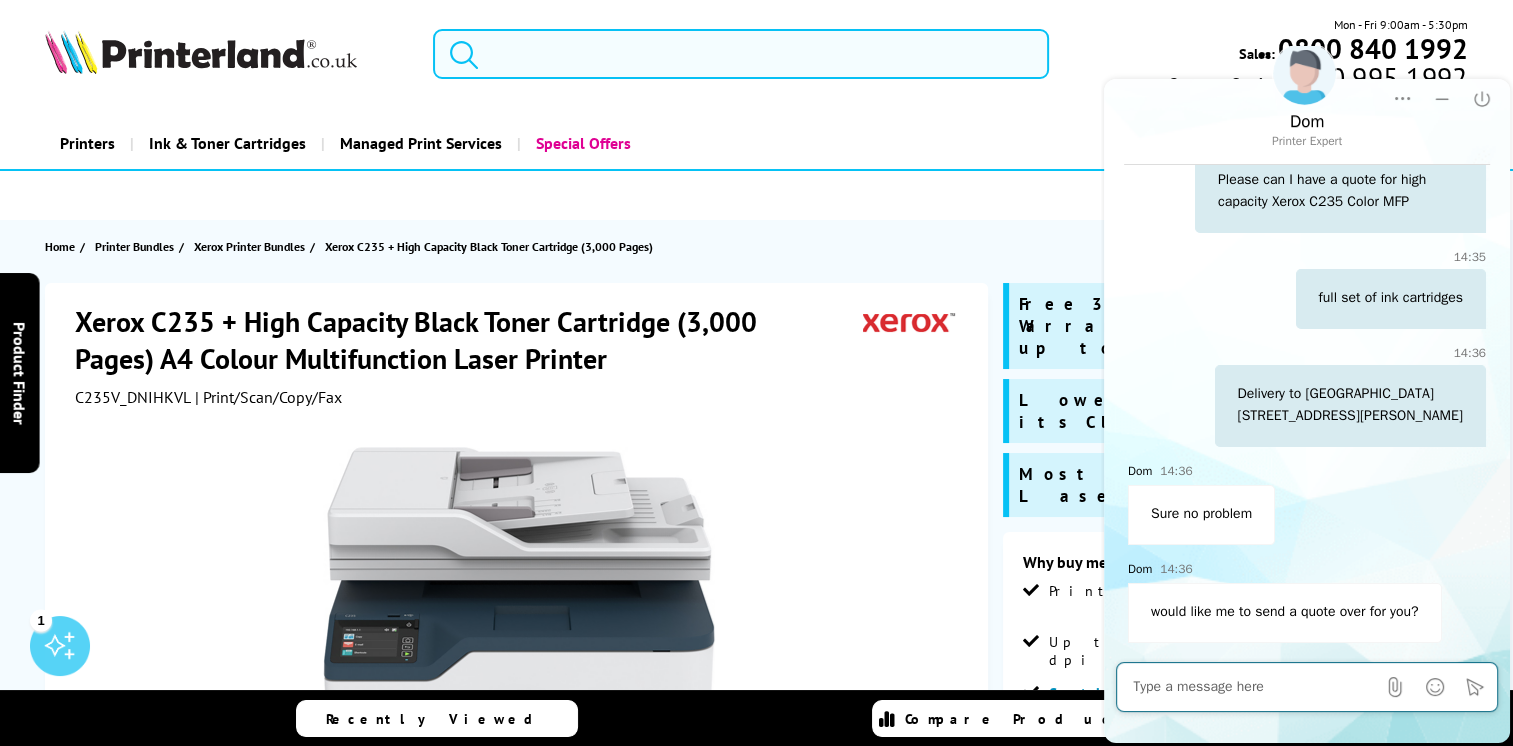 click at bounding box center [1254, 687] 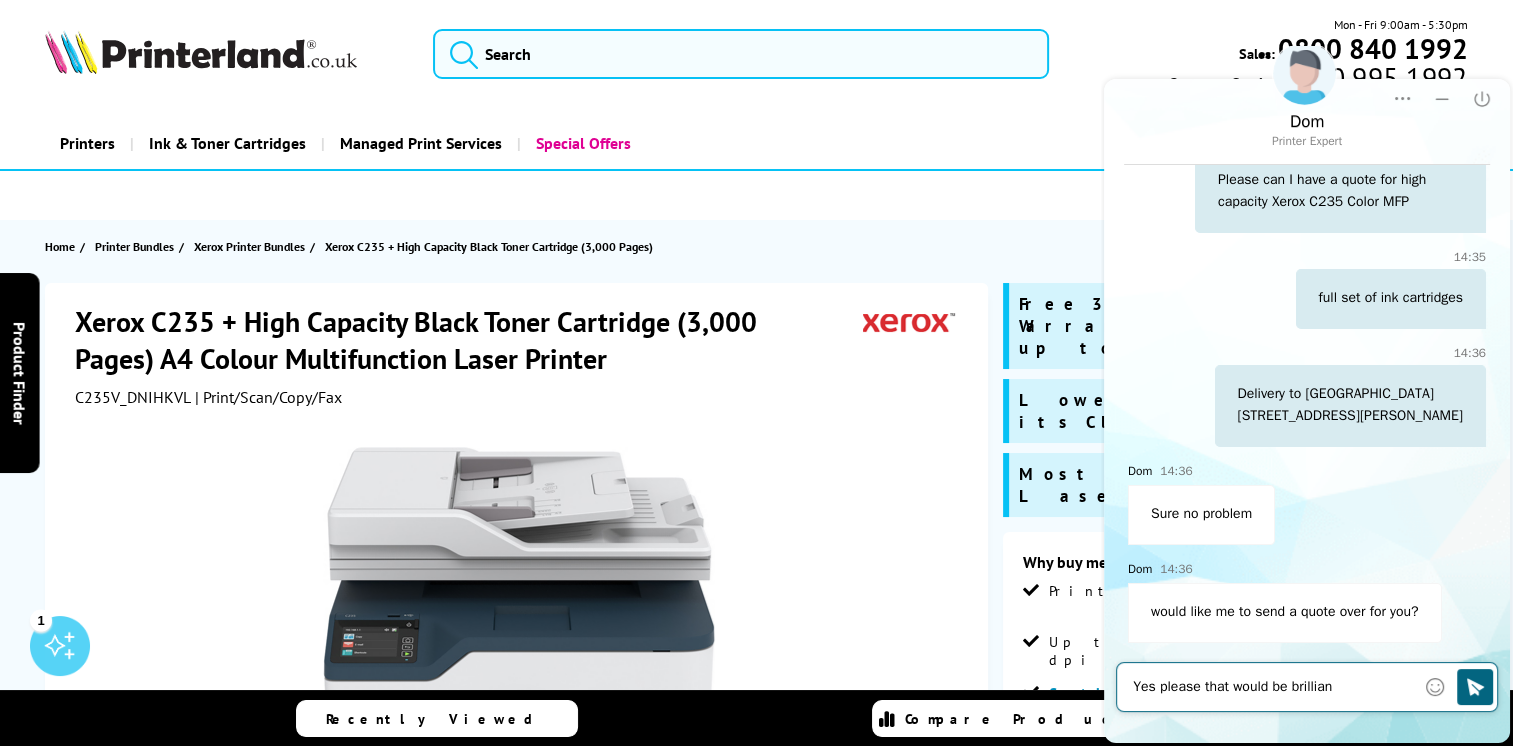 type on "Yes please that would be brilliant" 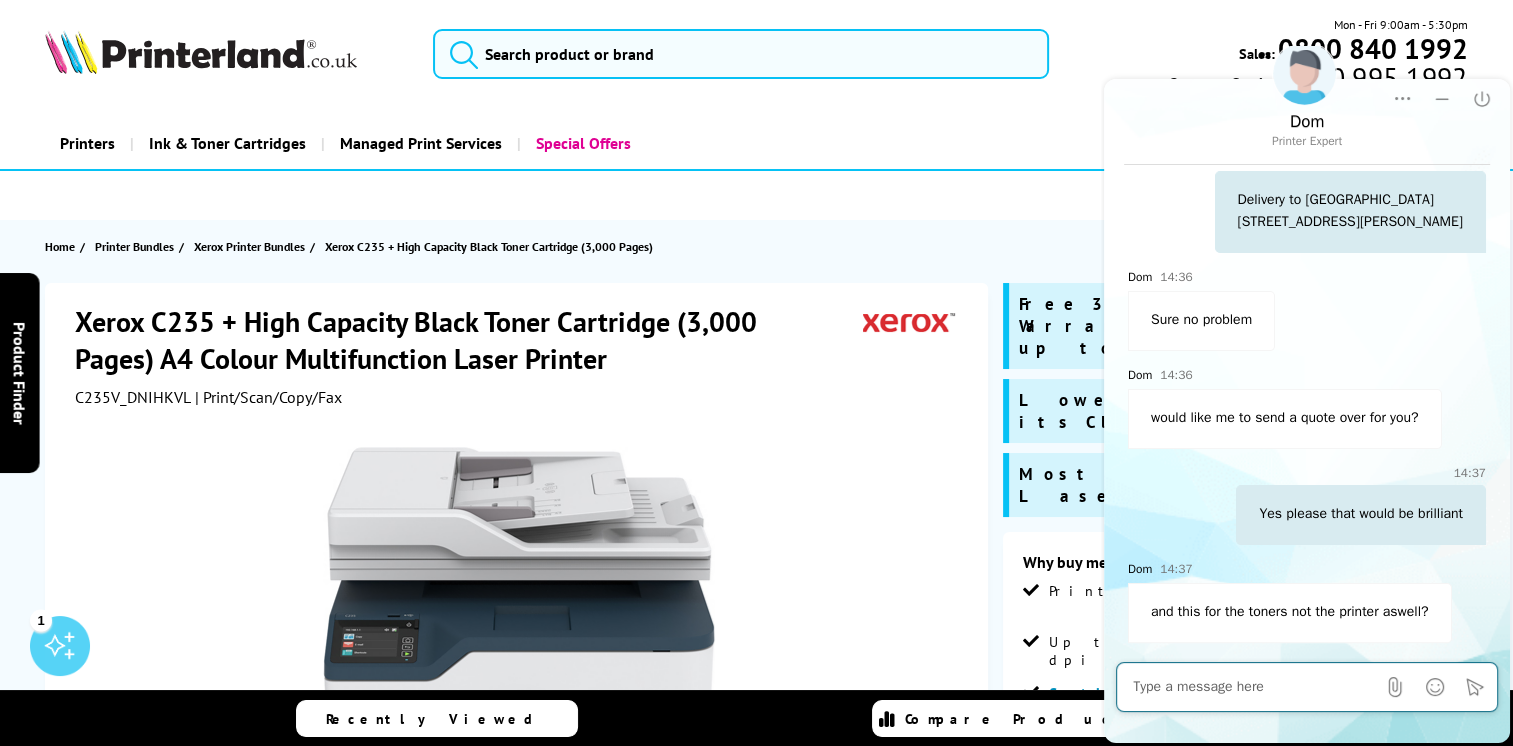 scroll, scrollTop: 540, scrollLeft: 0, axis: vertical 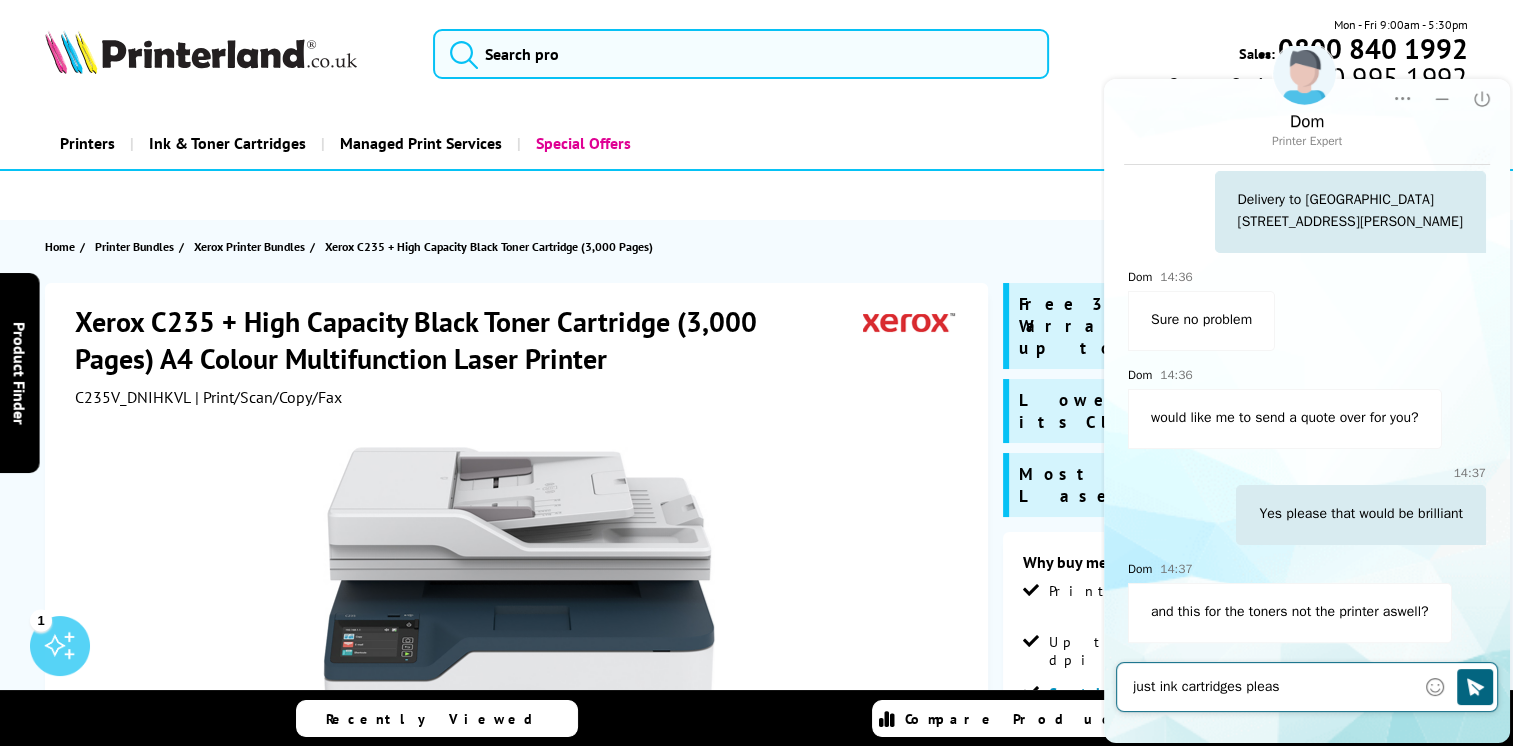 type on "just ink cartridges please" 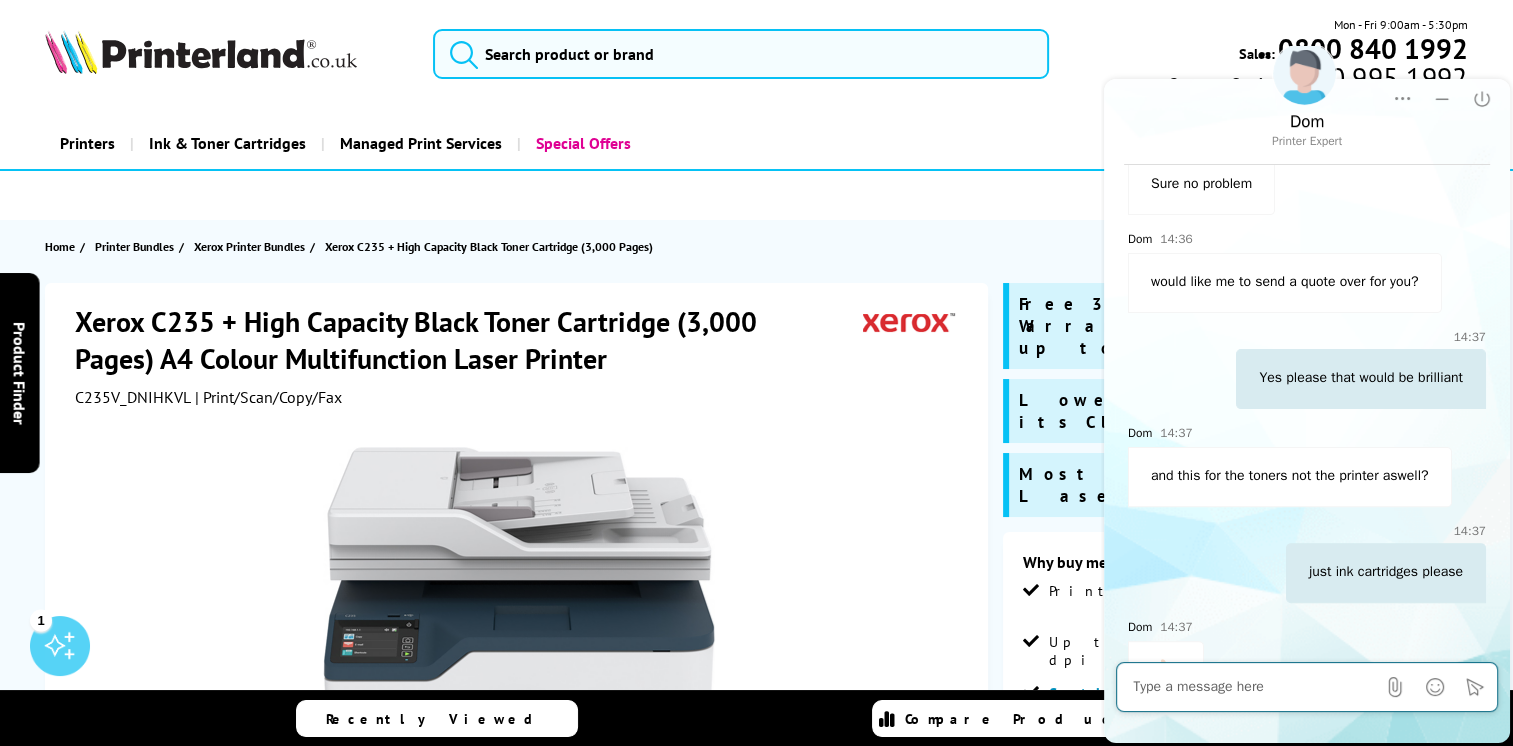scroll, scrollTop: 742, scrollLeft: 0, axis: vertical 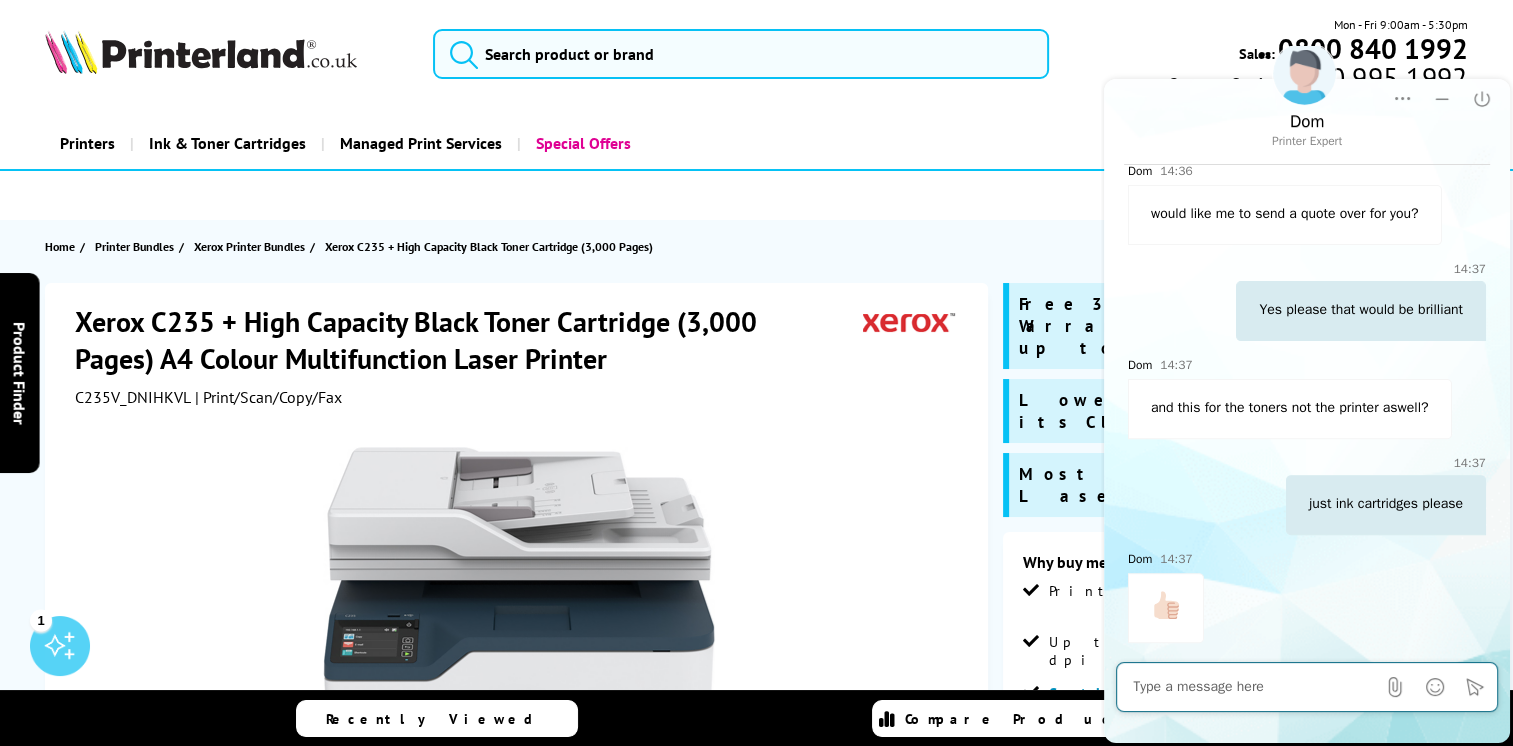 click at bounding box center (1254, 687) 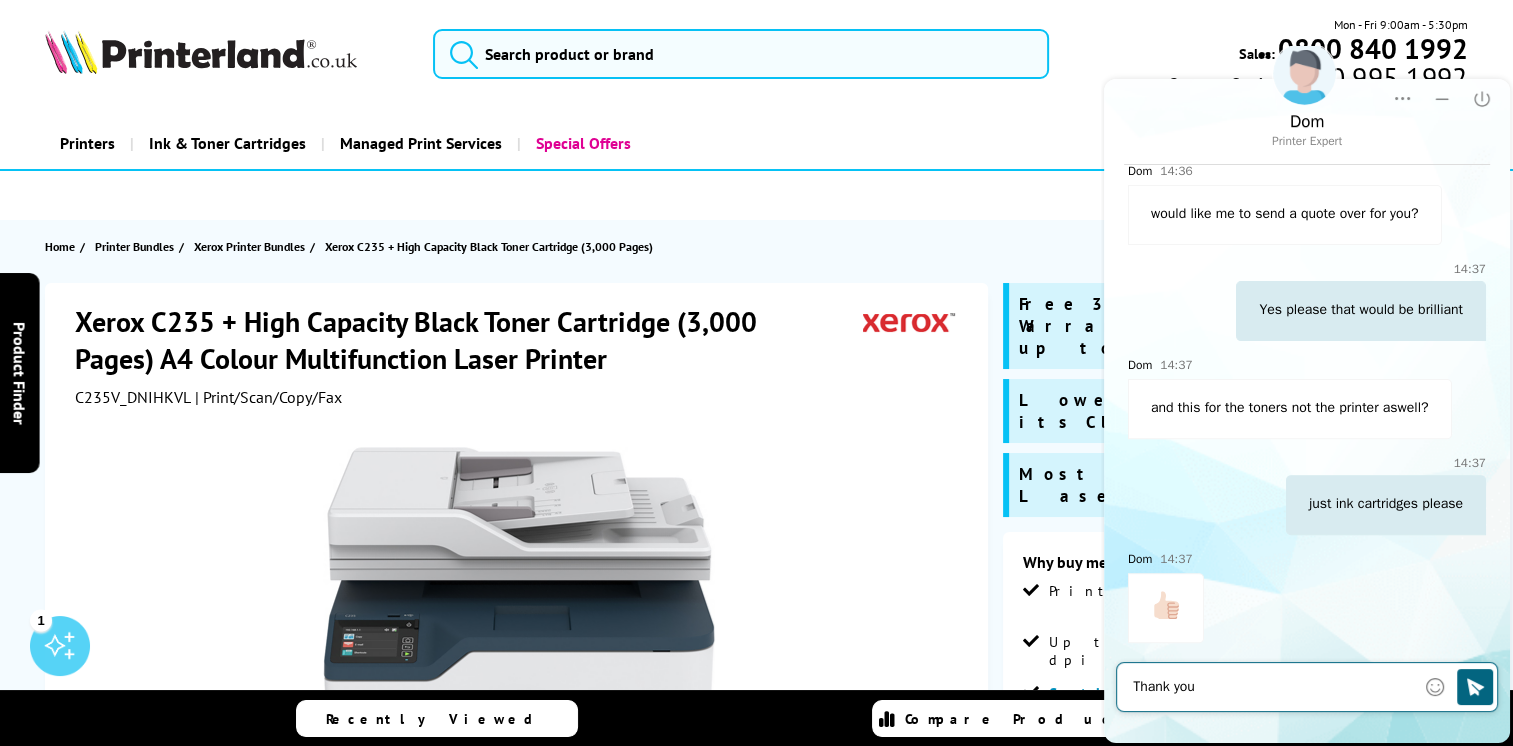 type on "Thank you" 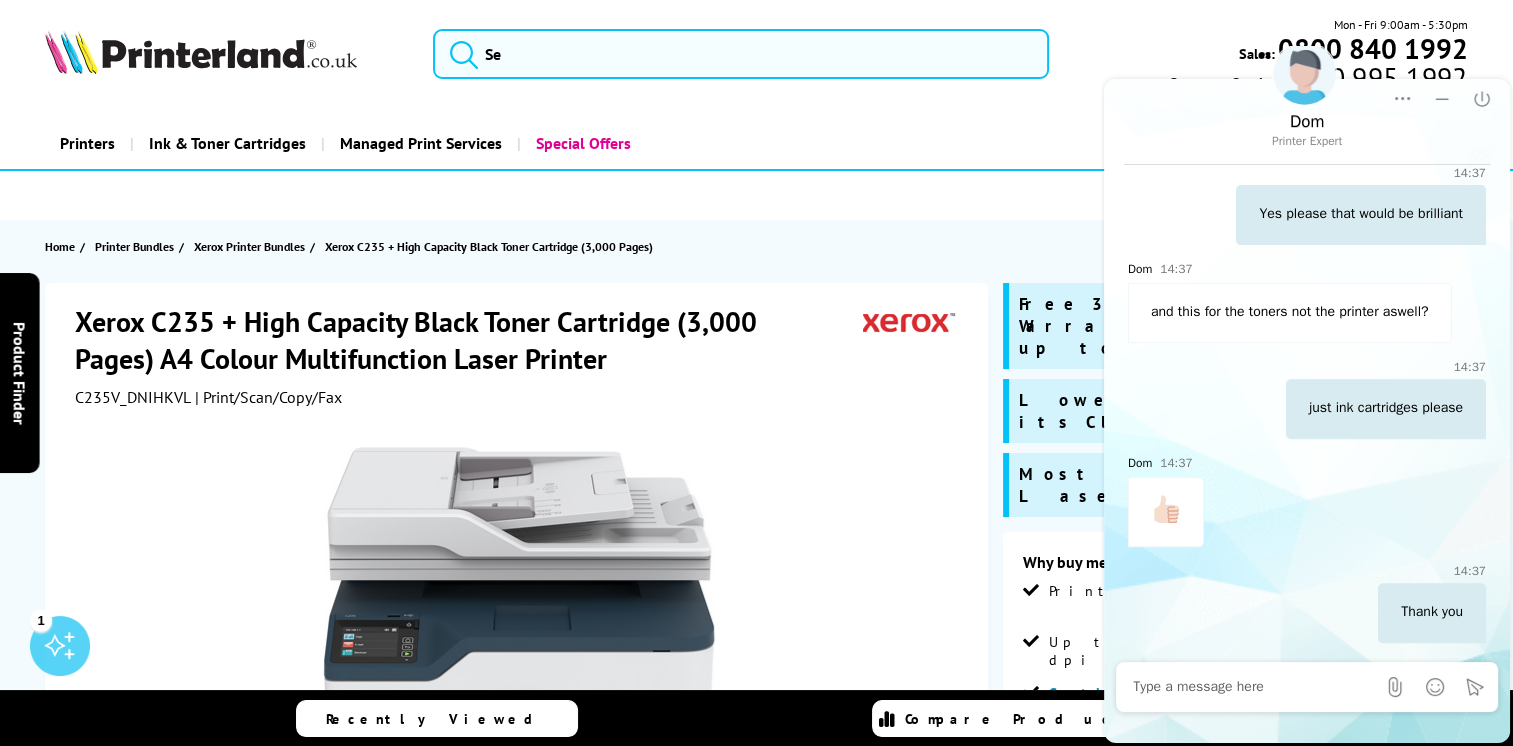 scroll, scrollTop: 837, scrollLeft: 0, axis: vertical 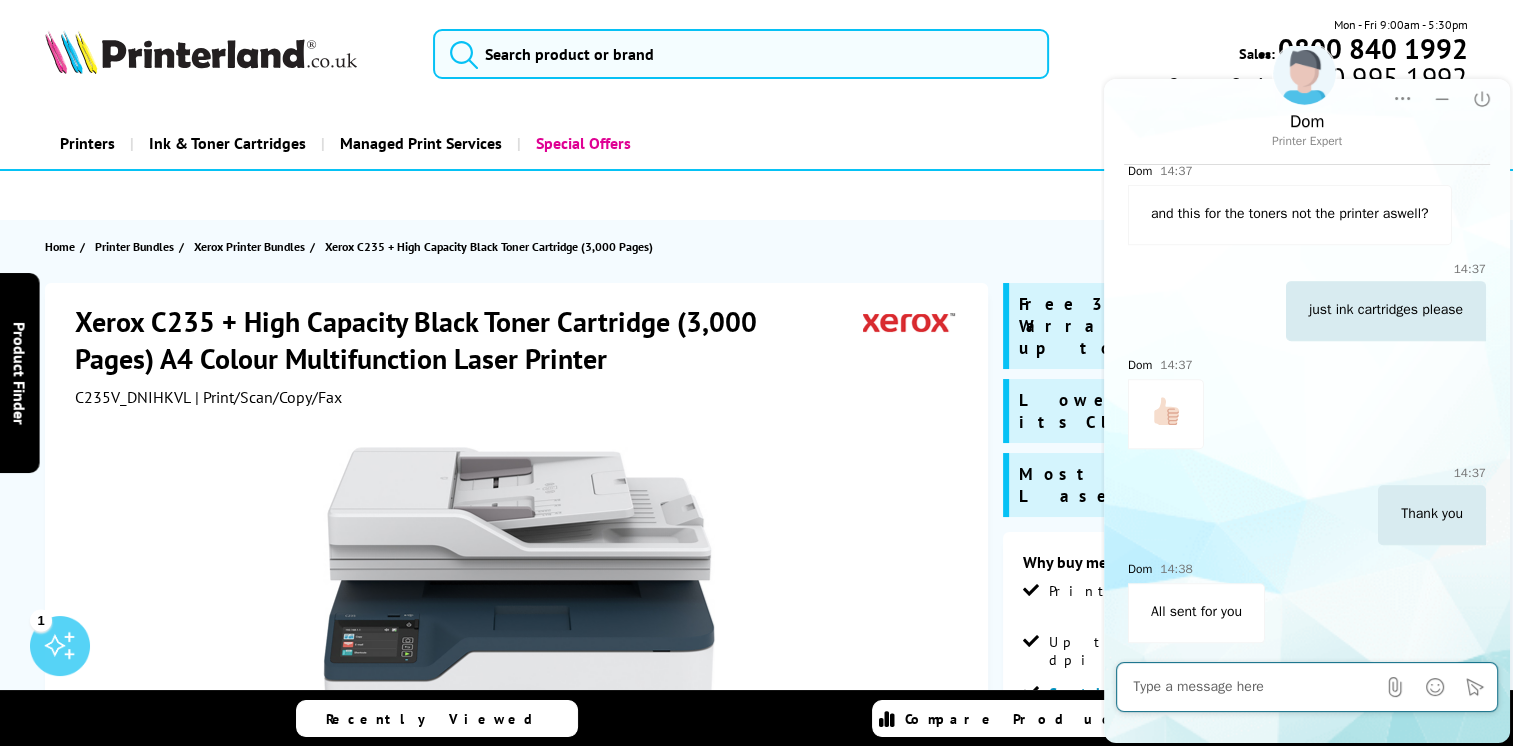 click at bounding box center [1254, 687] 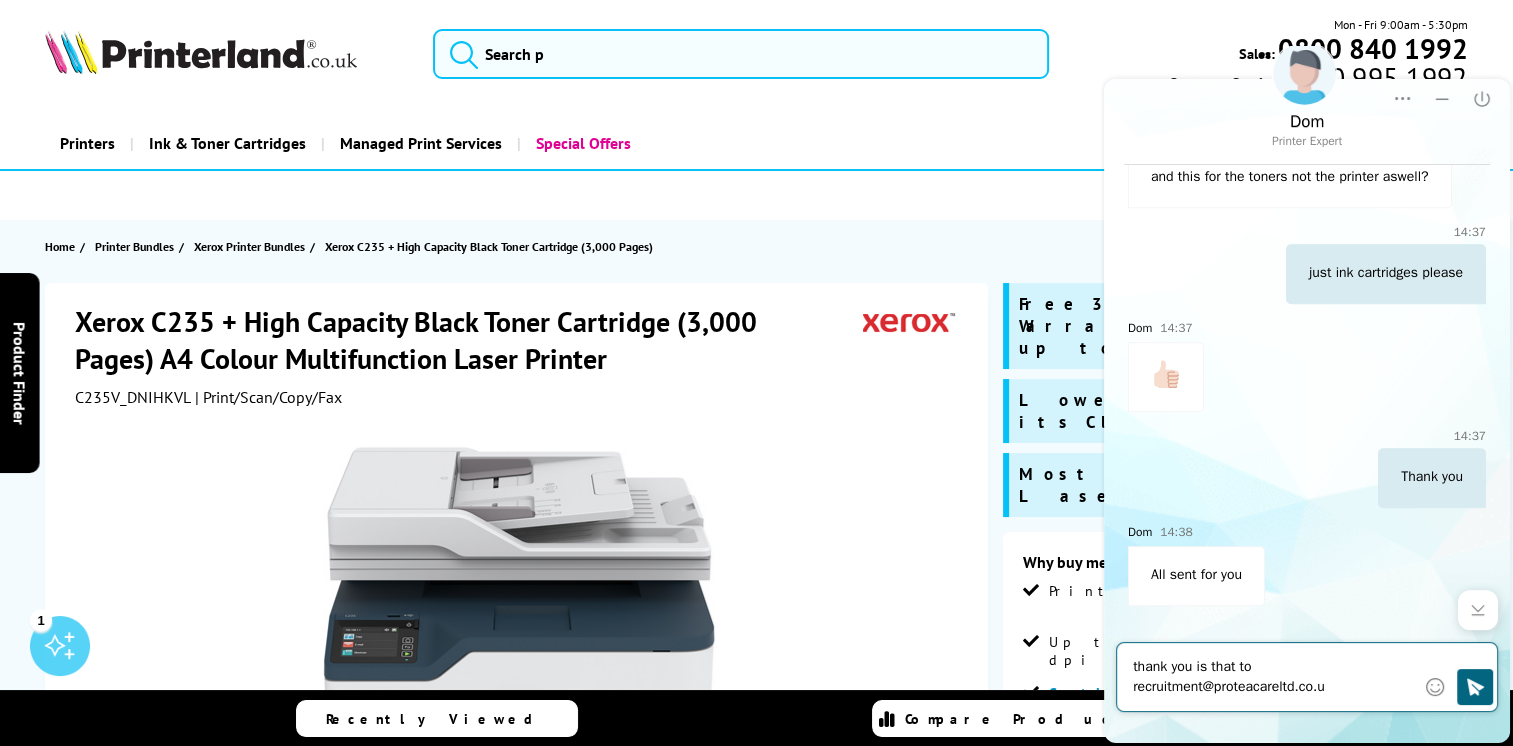 type on "thank you is that to [EMAIL_ADDRESS][DOMAIN_NAME]" 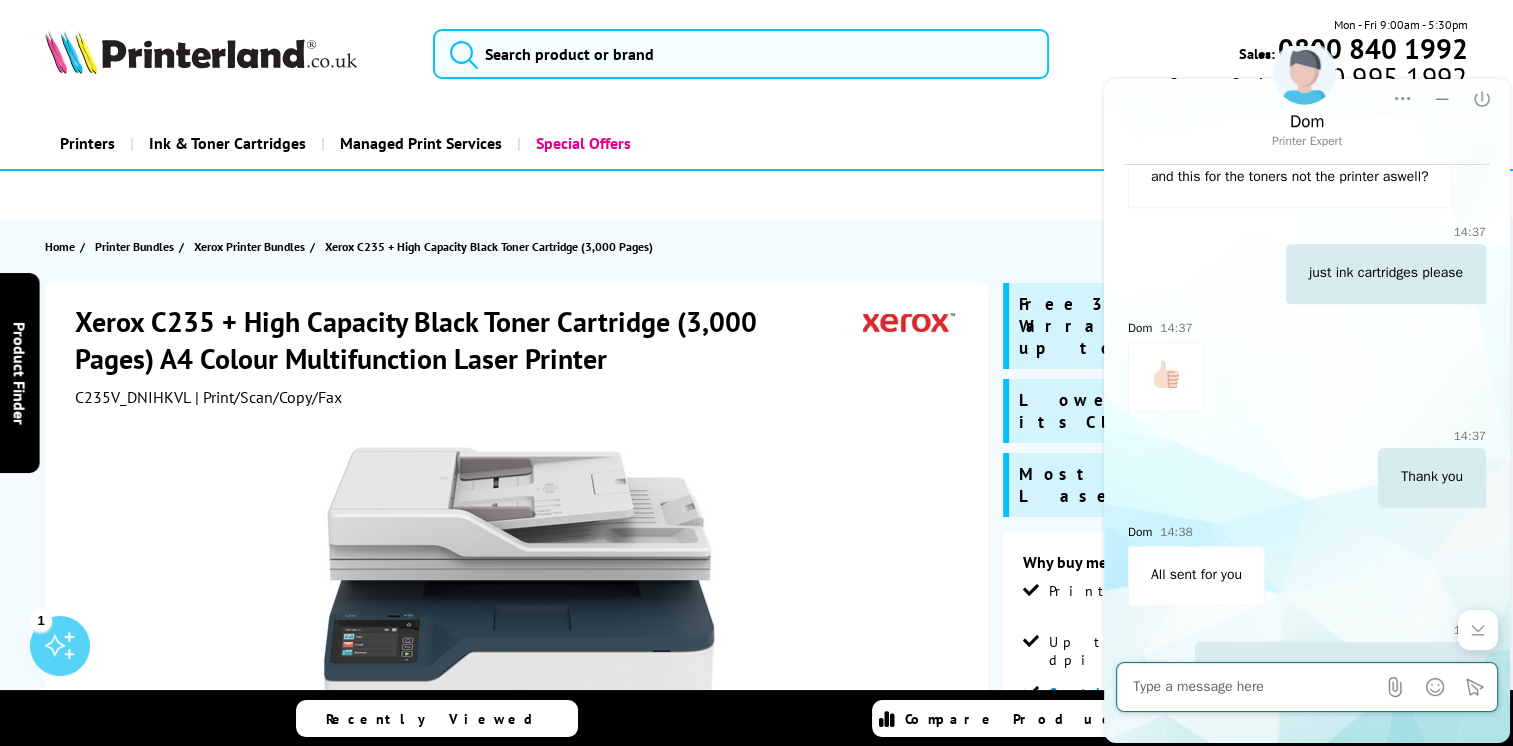 scroll, scrollTop: 1052, scrollLeft: 0, axis: vertical 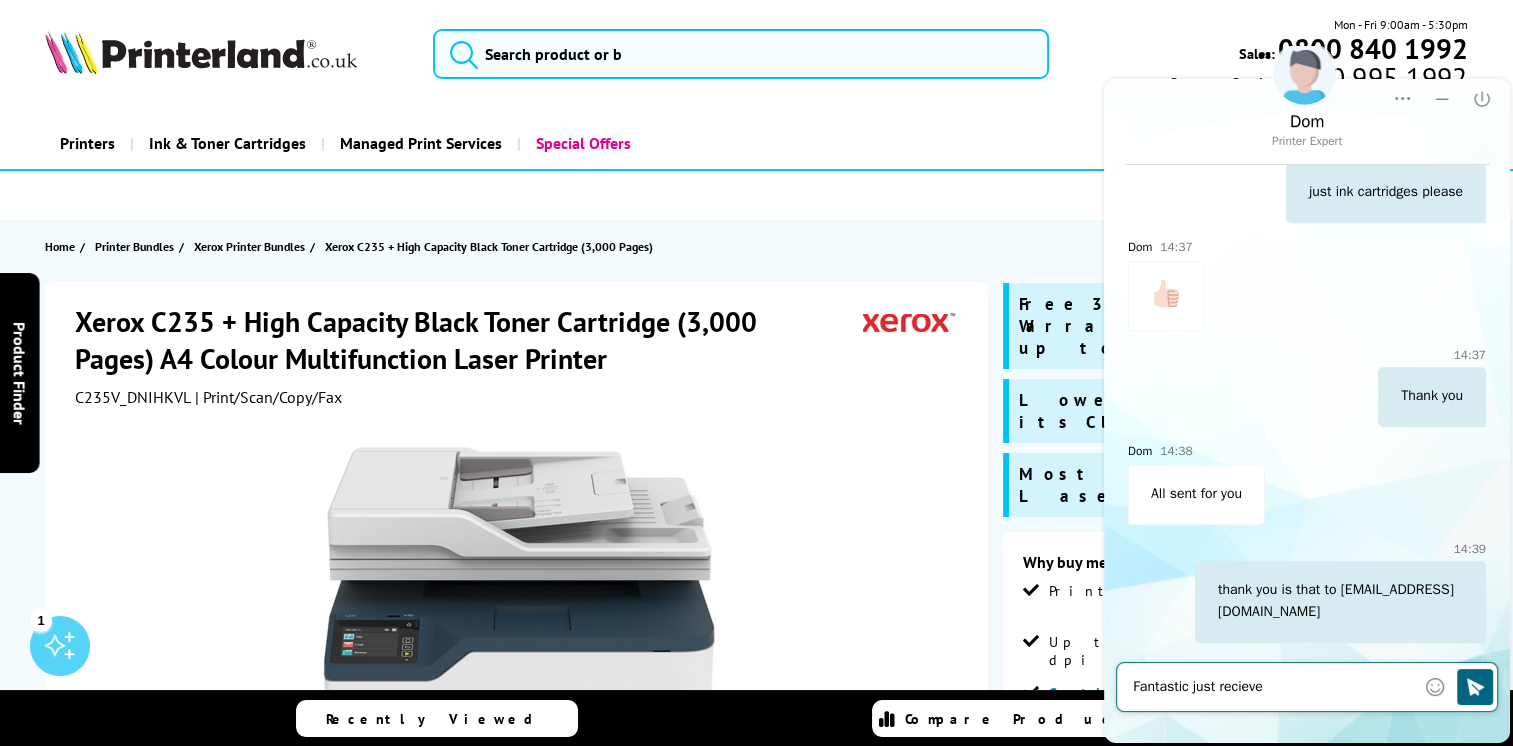 type on "Fantastic just recieved" 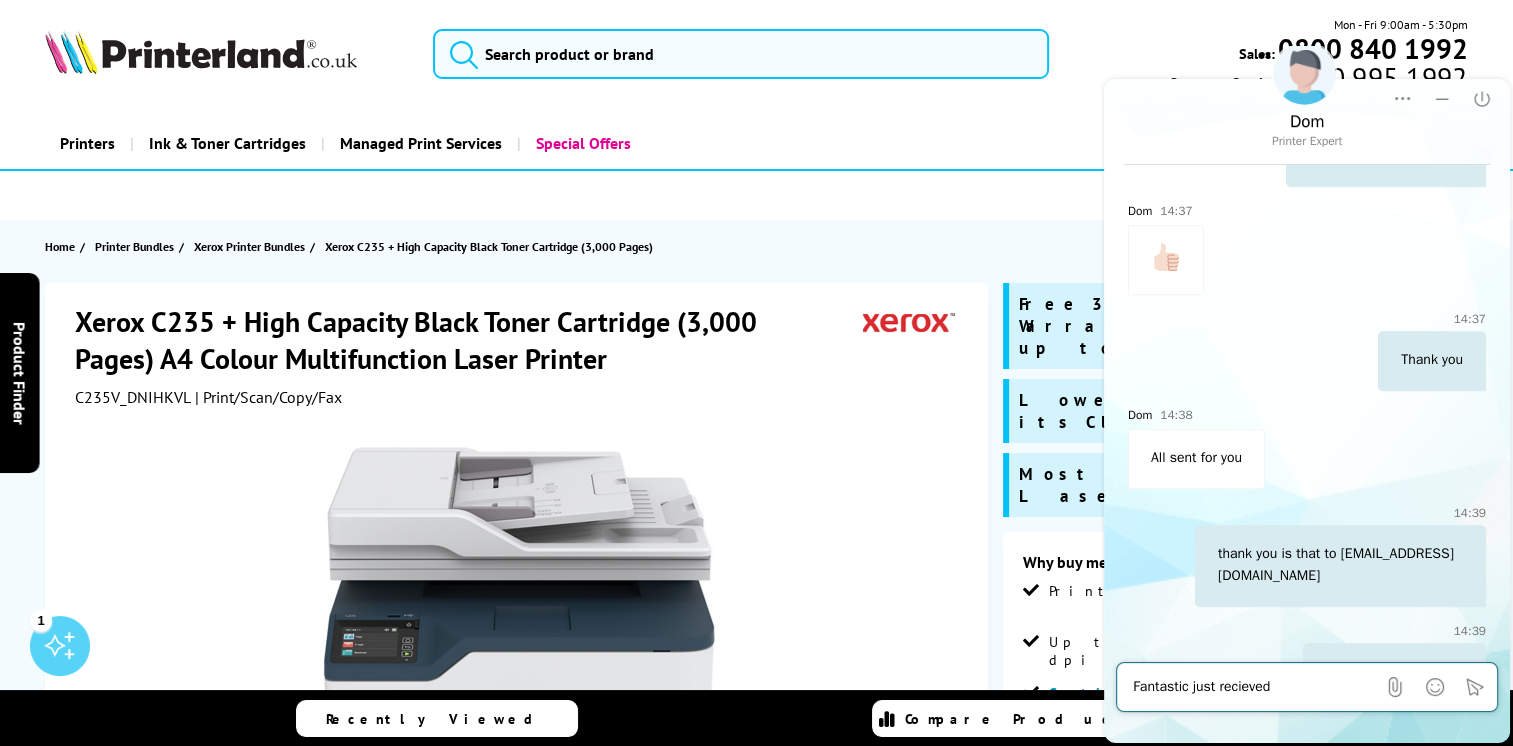 type 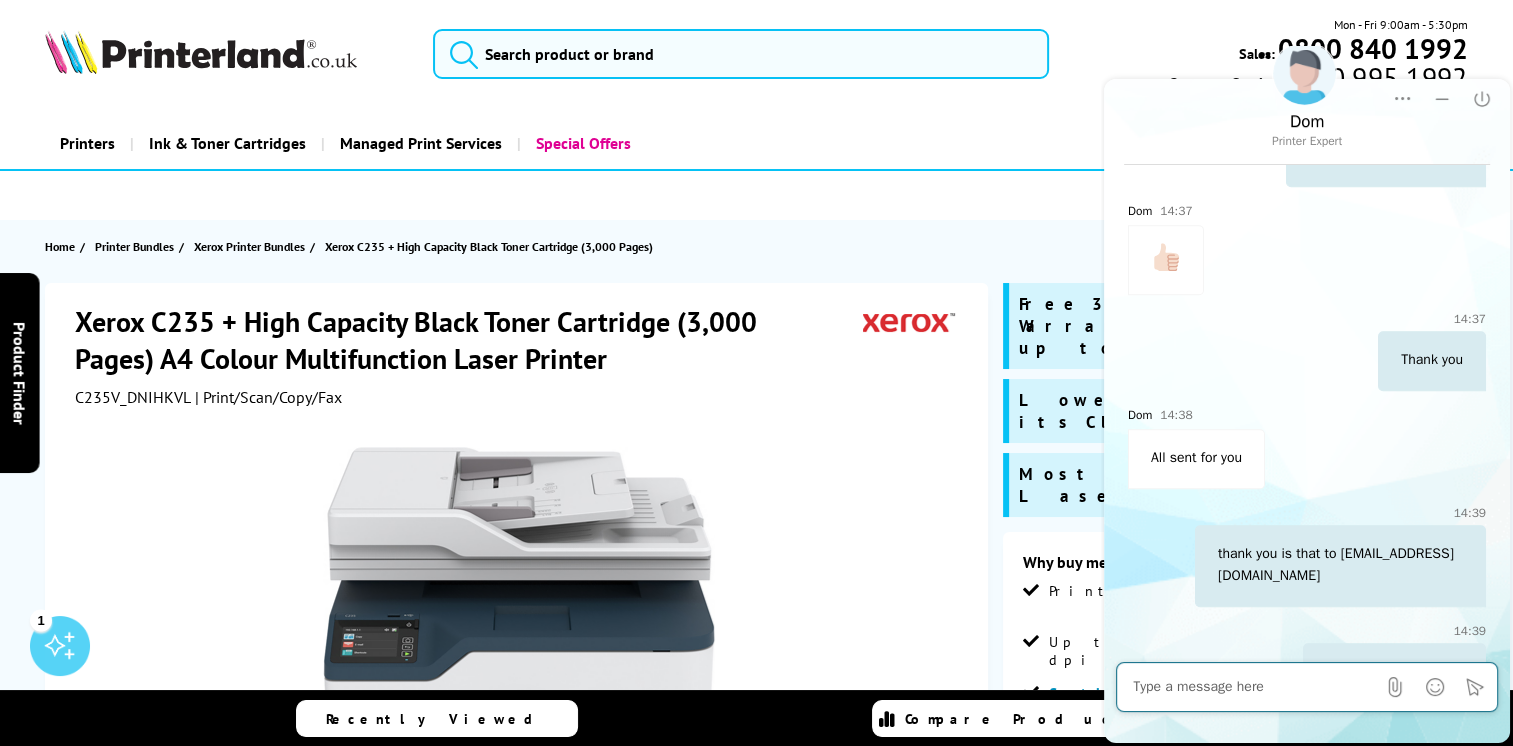 scroll, scrollTop: 1148, scrollLeft: 0, axis: vertical 